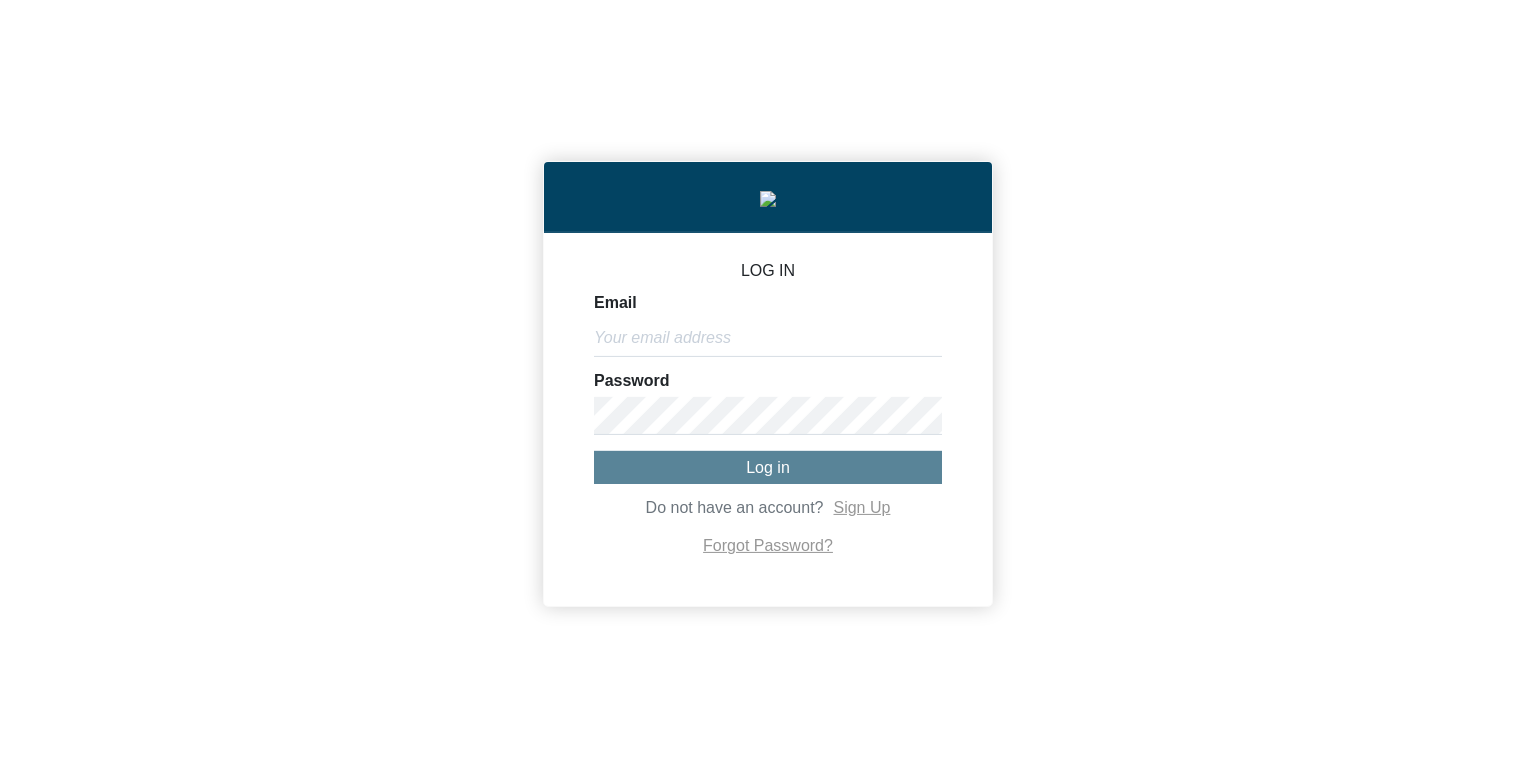 scroll, scrollTop: 0, scrollLeft: 0, axis: both 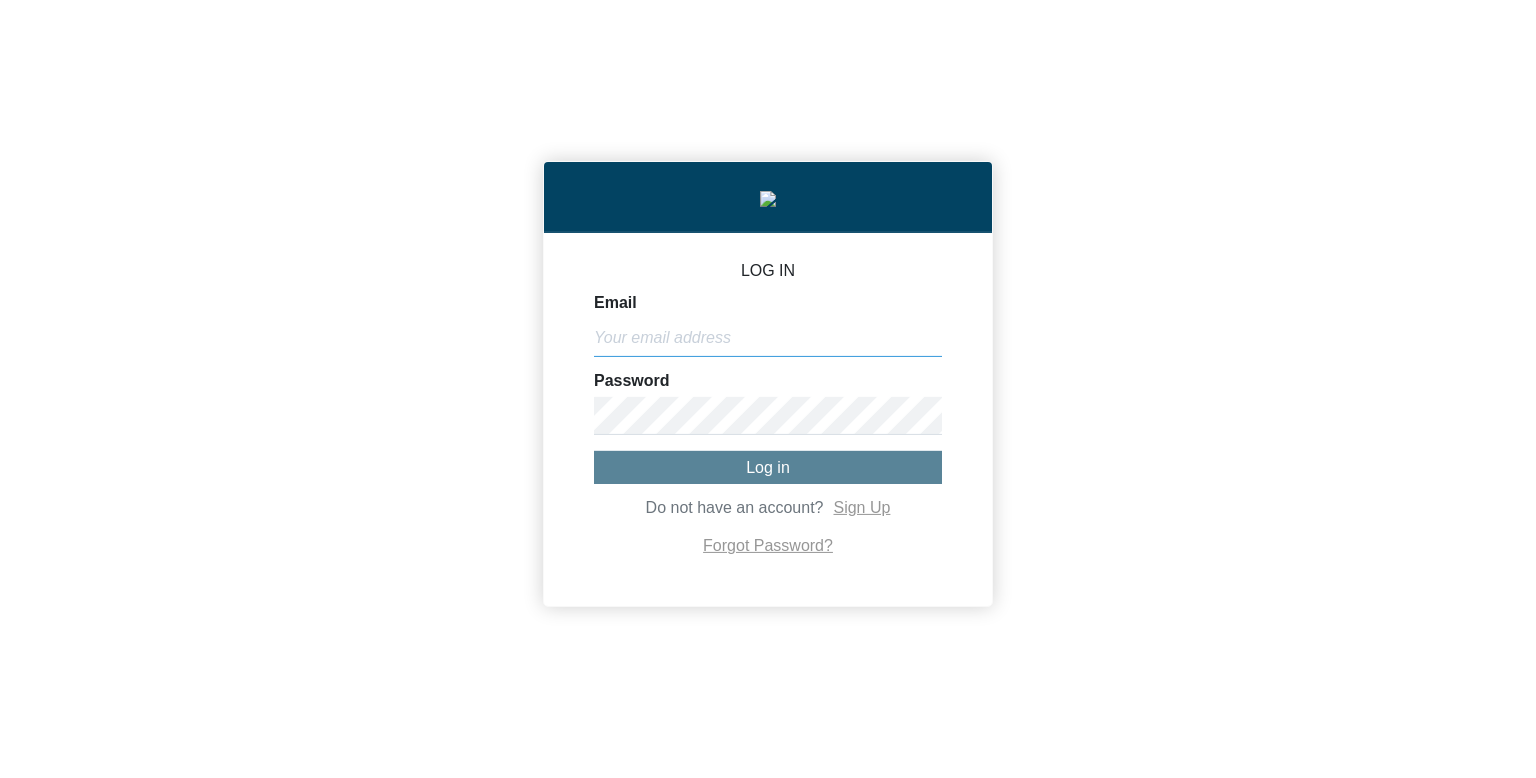 click on "Email" at bounding box center [768, 338] 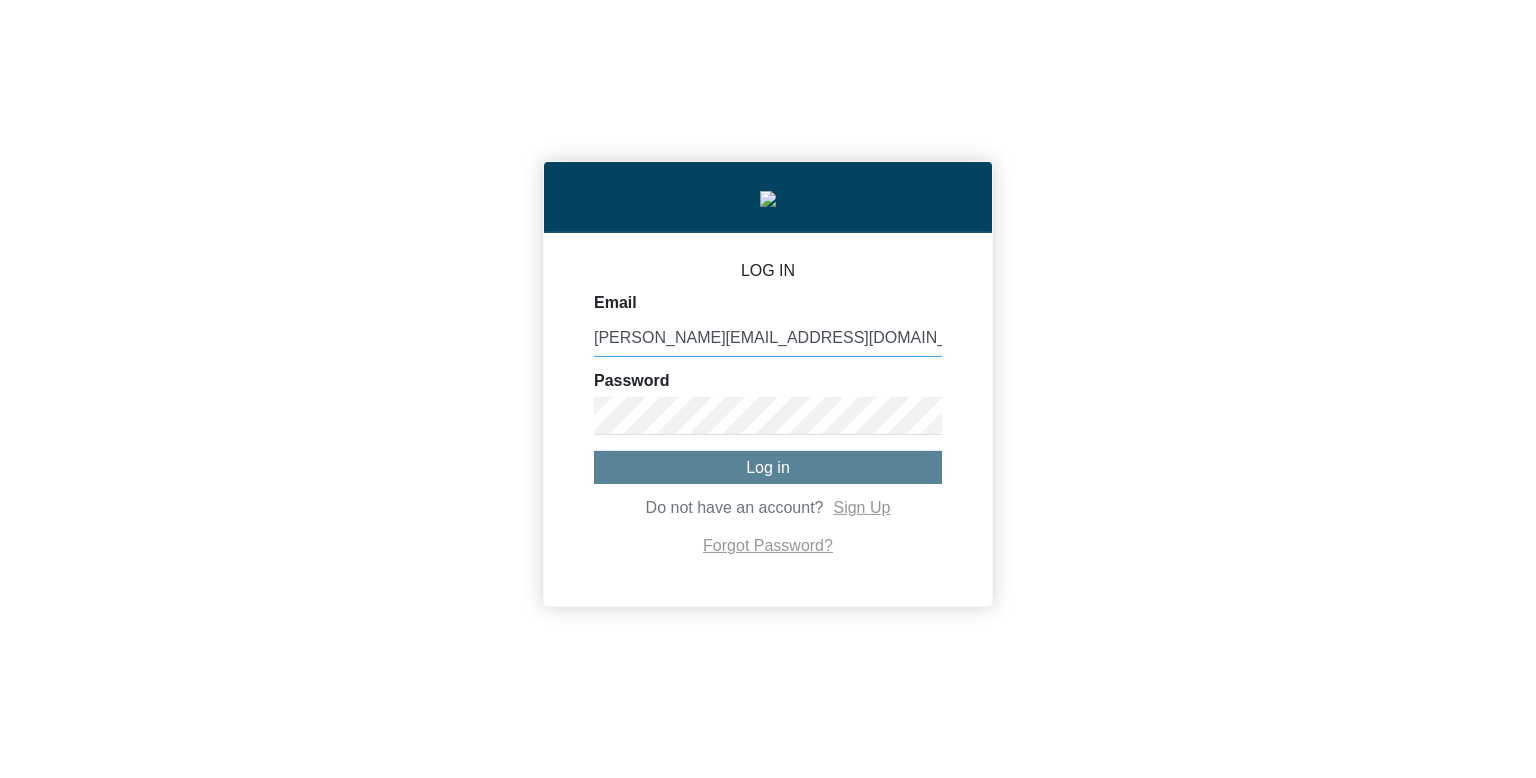 type on "[PERSON_NAME][EMAIL_ADDRESS][DOMAIN_NAME]" 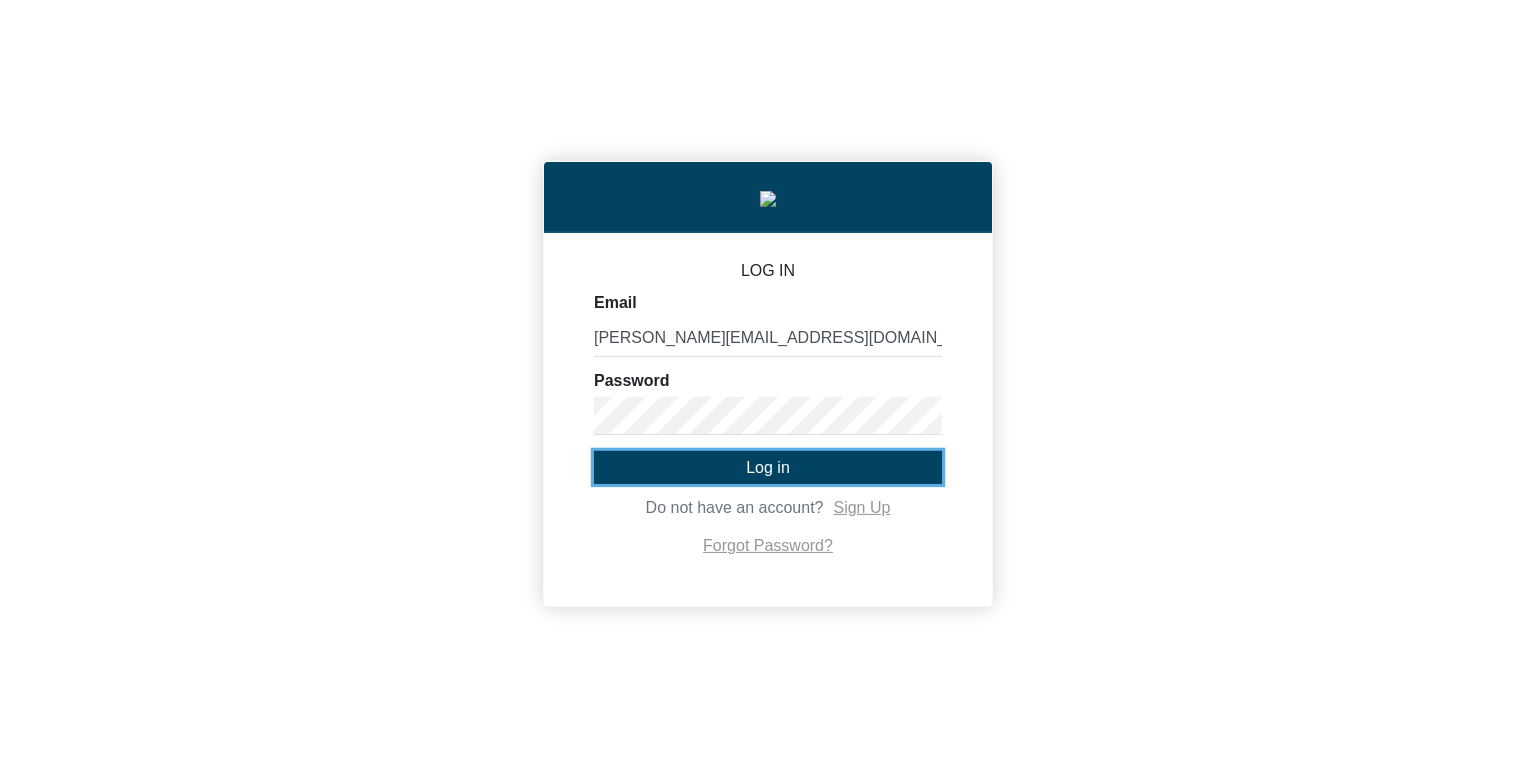 click on "Log in" 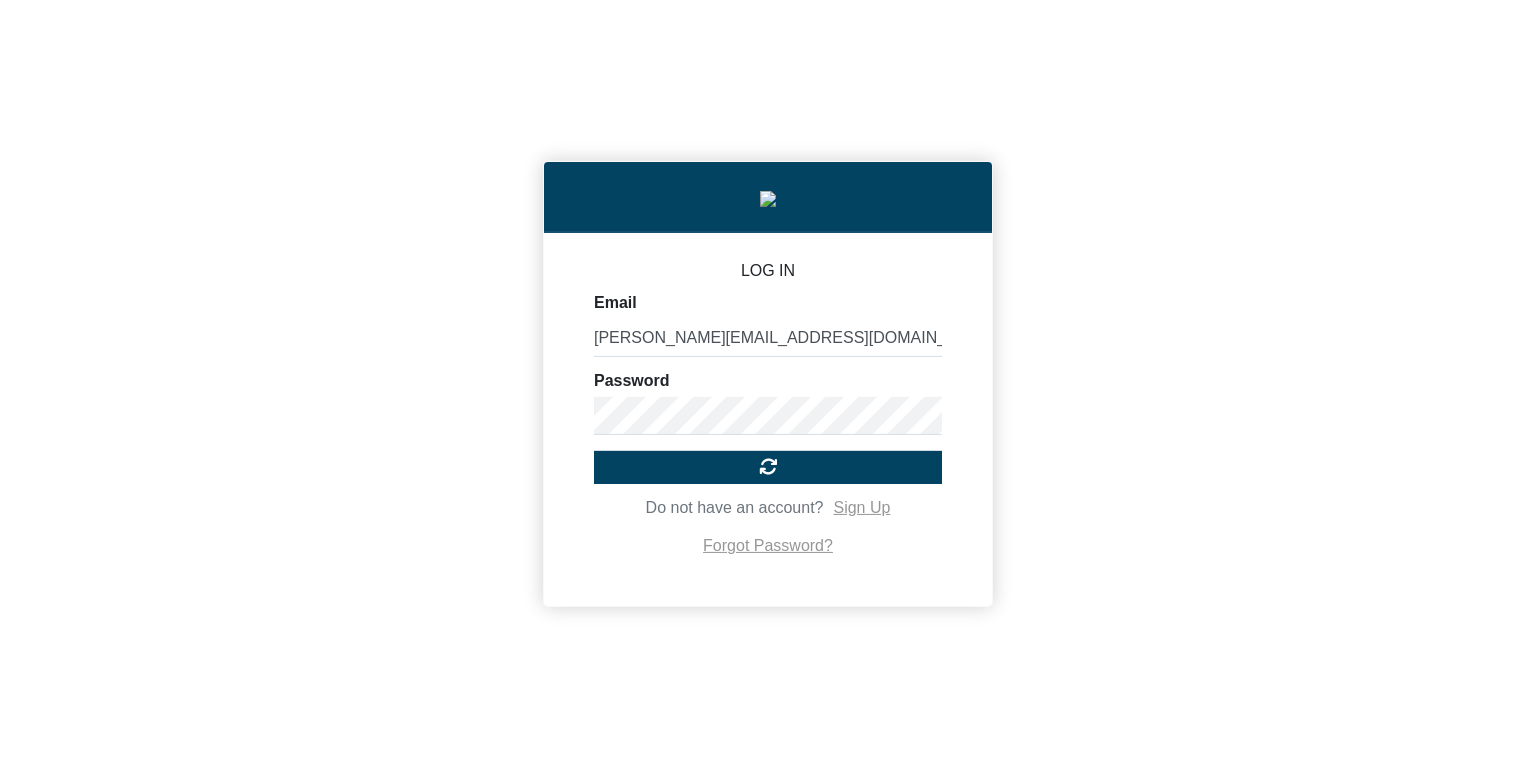 click on "LOG IN Email michael@co2analytics.com Password Do not have an account? Sign Up Forgot Password?" 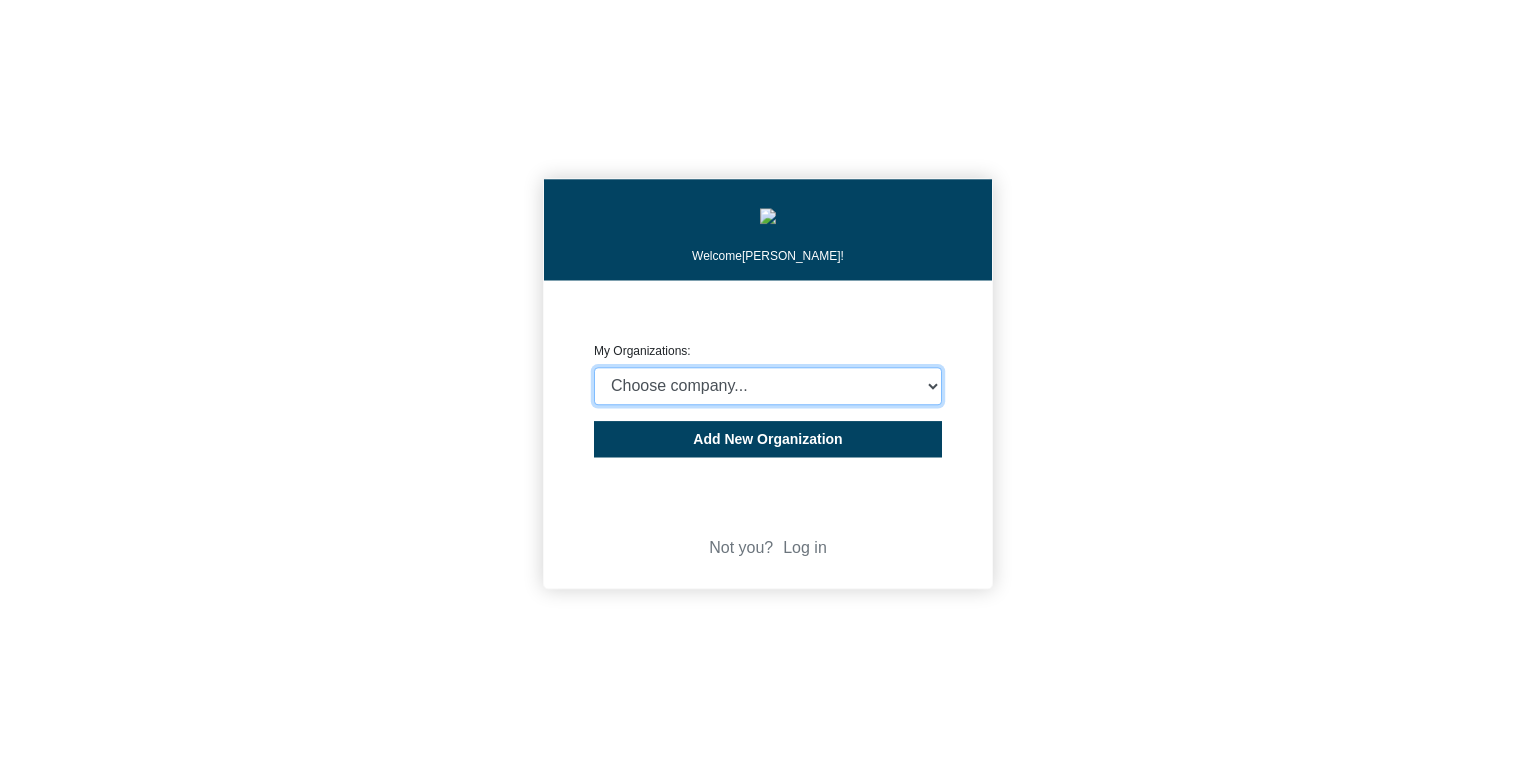 select on "4403414" 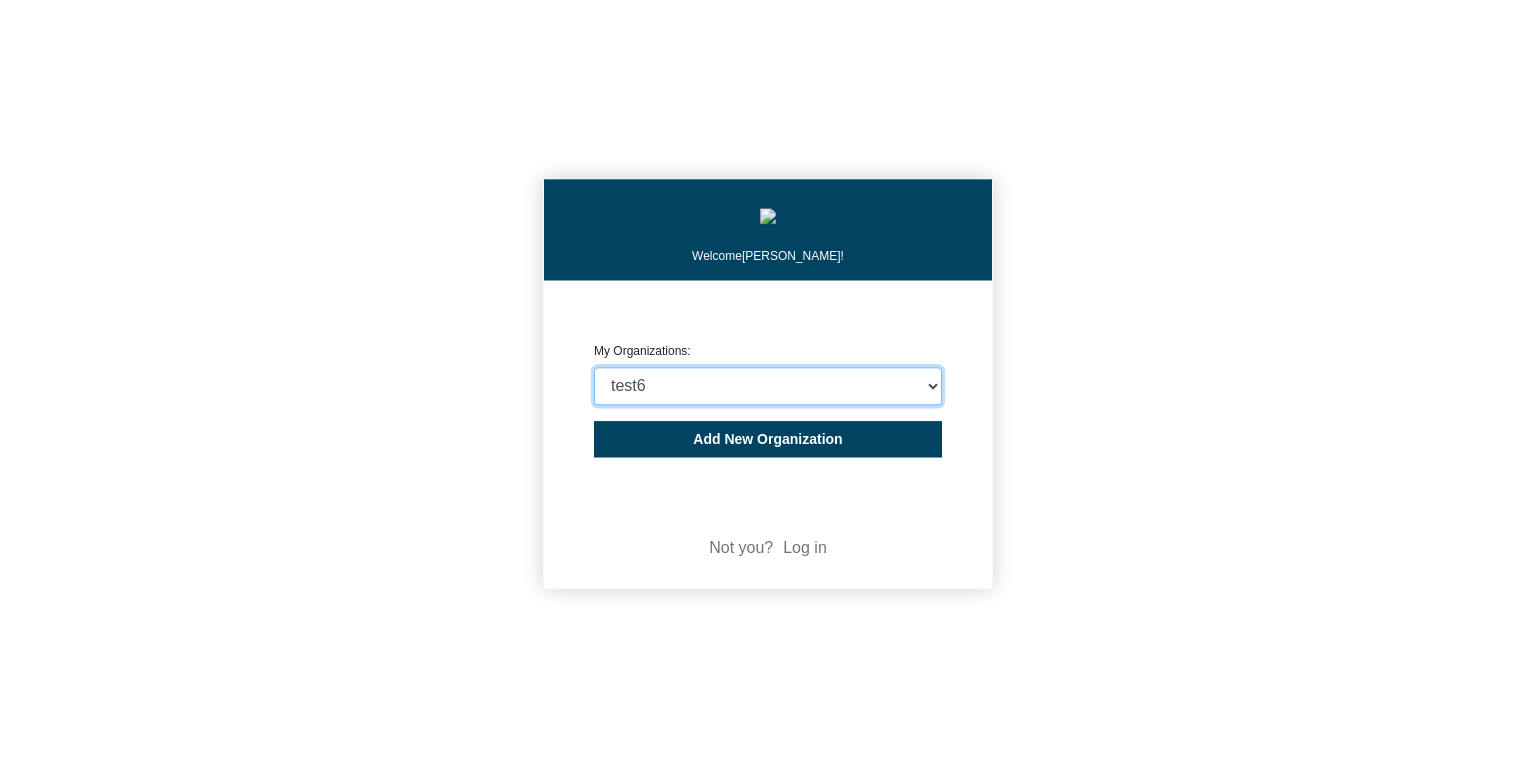 click on "Choose company...  CARBON ANALYTICS LIMITED   test6   Nekton Capital Limited   Pacha Soap Co   IO Global Pte. Ltd.   NURTURE BRANDS LIMITED   ##-CA-TMP-Accomodation   ##-CA-TMP-Land Transportation   ##-CA-TMP-Flights   Proxifresh CO Ltd   CORE FRUIT (PTY) LTD   United Basalt Products Ltd   THE MAURITIUS COMMERCIAL BANK LIMITED   Evaco Ltd   Rogers Hospitality Operations Ltd   Heritage Awali   Heritage Le Telfair   Heritage Residence   Veranda Paul & Virginie   Veranda Pointe aux Biches   Veranda Grand Baie   Veranda Palmar   Veranda Tamarin   VOILÀ BAGATELLE   GreenPowerX DEMO   Heritage Golf Club   Bel Ombre Nature Reserve   Chamarel 7 Coloured Earth   Kaz'alala   C Beach Club   Le Chamarel Restaurant   Dominos Mauritius   Seafood Basket Limted   Moka'z   World of Seashells   Evaco Property Investment Ltd   Innovative Design Engineering and Architecture Ltd   Fineline Contracting Ltd   Histia Services Ltd   FairStone Ltd   FC PROPERTY LTD   Creative Properties Ltd   Creative Senior Properties Ltd" 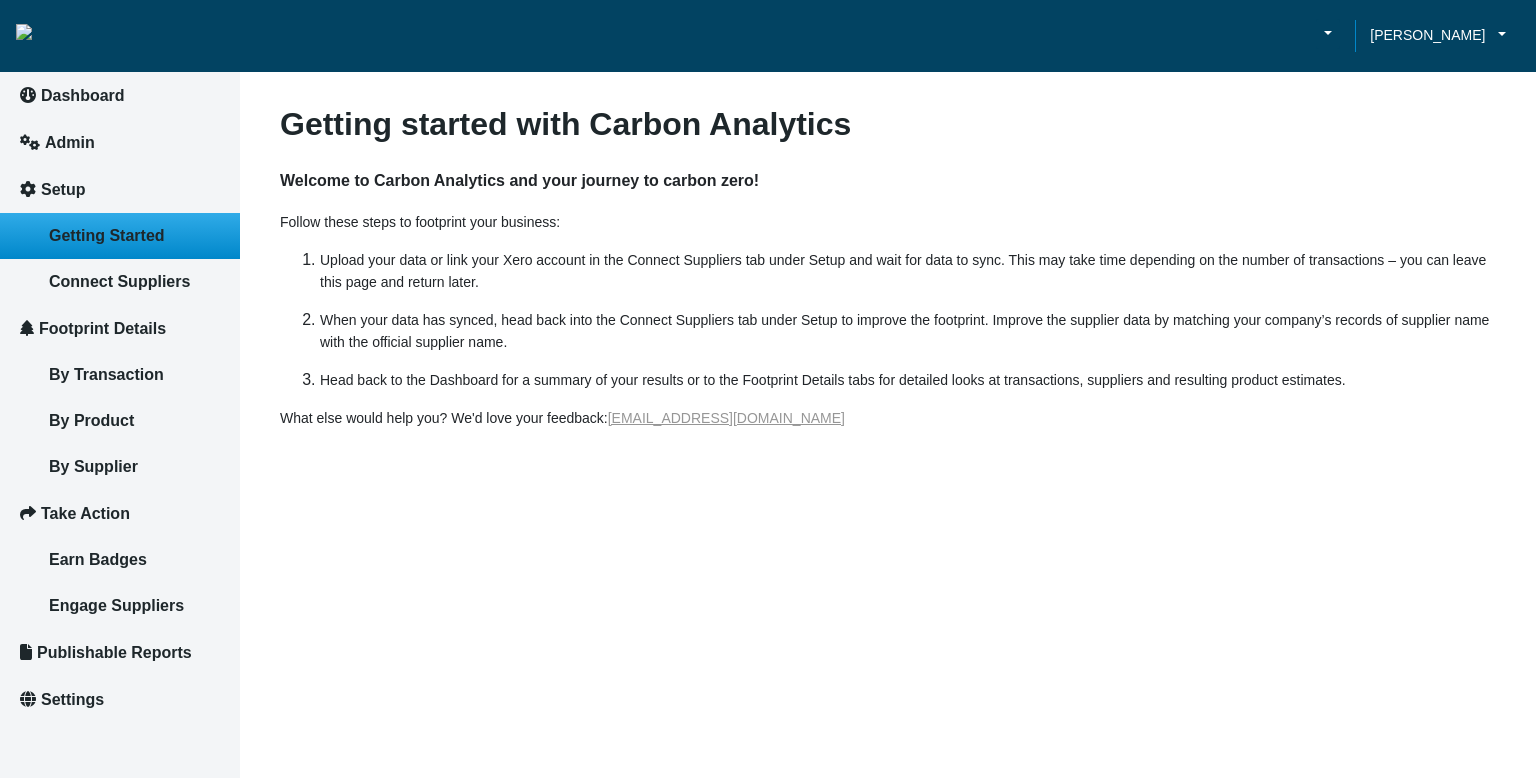 click on "When your data has synced, head back into the Connect Suppliers tab under Setup to improve the footprint. Improve the supplier data by matching your company’s records of supplier name with the official supplier name." 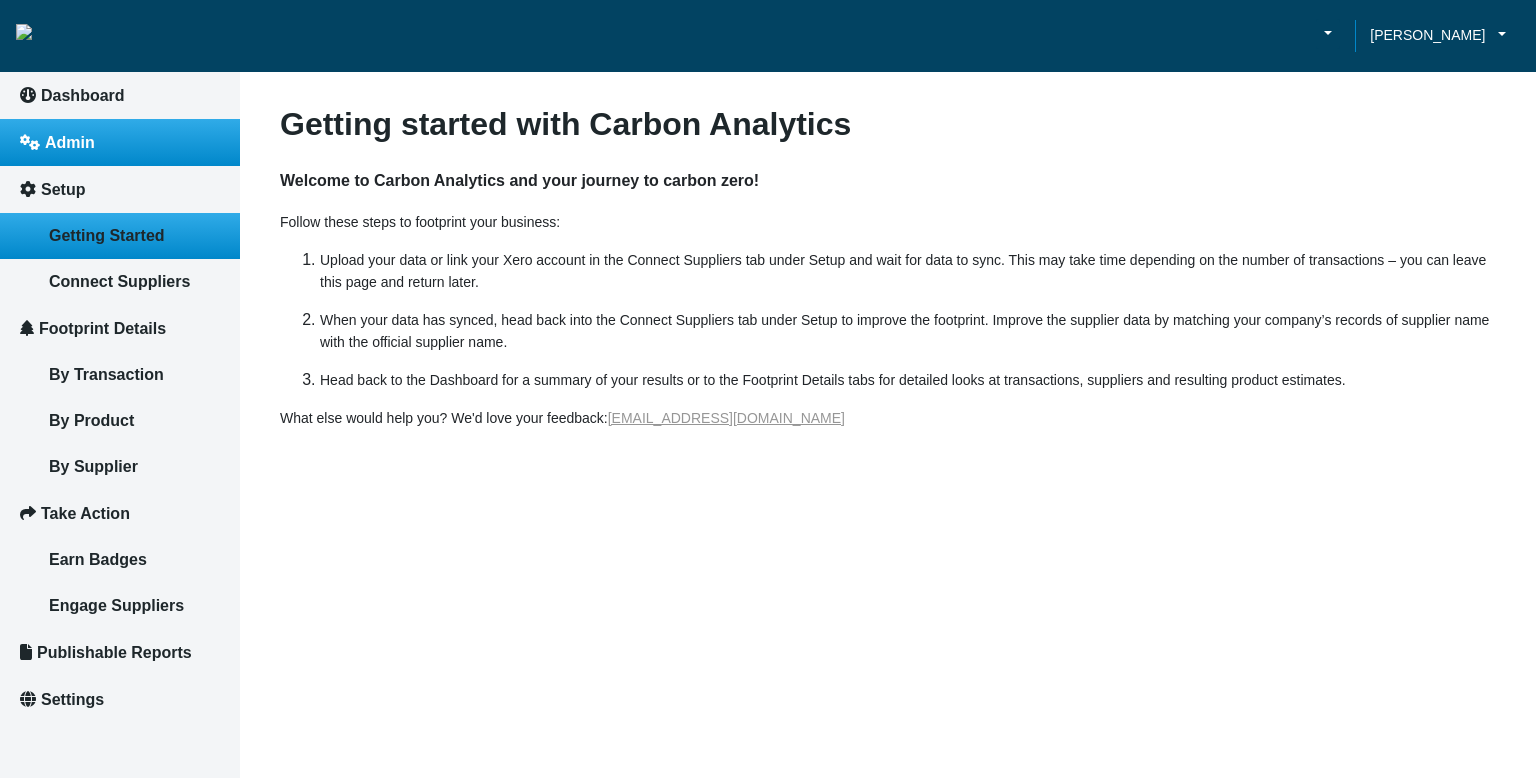 click on "Admin" at bounding box center [70, 142] 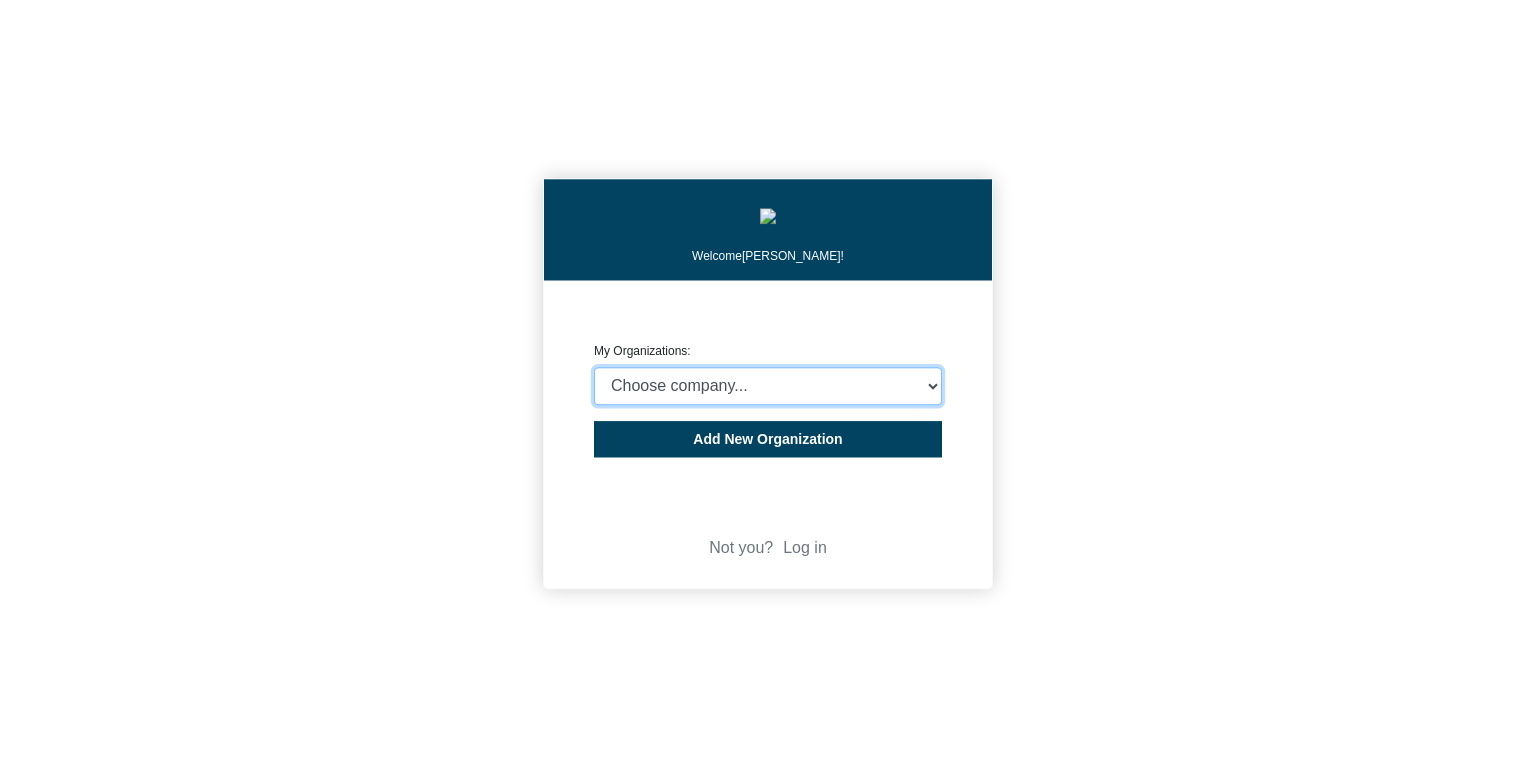 select on "4403414" 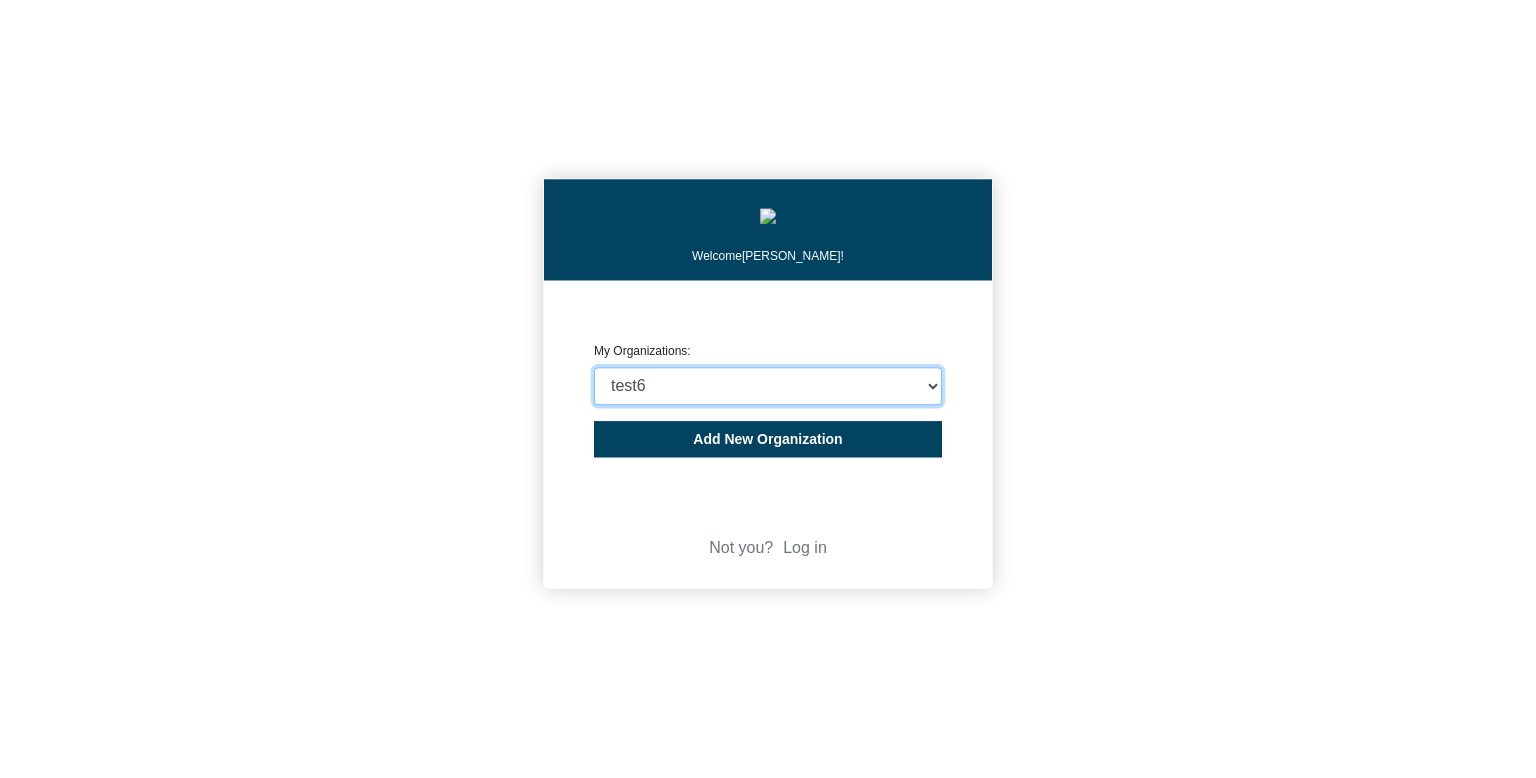 click on "Choose company...  CARBON ANALYTICS LIMITED   test6   Nekton Capital Limited   Pacha Soap Co   IO Global Pte. Ltd.   NURTURE BRANDS LIMITED   ##-CA-TMP-Accomodation   ##-CA-TMP-Land Transportation   ##-CA-TMP-Flights   Proxifresh CO Ltd   CORE FRUIT (PTY) LTD   United Basalt Products Ltd   THE MAURITIUS COMMERCIAL BANK LIMITED   Evaco Ltd   Rogers Hospitality Operations Ltd   Heritage Awali   Heritage Le Telfair   Heritage Residence   Veranda Paul & Virginie   Veranda Pointe aux Biches   Veranda Grand Baie   Veranda Palmar   Veranda Tamarin   VOILÀ BAGATELLE   GreenPowerX DEMO   Heritage Golf Club   Bel Ombre Nature Reserve   Chamarel 7 Coloured Earth   Kaz'alala   C Beach Club   Le Chamarel Restaurant   Dominos Mauritius   Seafood Basket Limted   Moka'z   World of Seashells   Evaco Property Investment Ltd   Innovative Design Engineering and Architecture Ltd   Fineline Contracting Ltd   Histia Services Ltd   FairStone Ltd   FC PROPERTY LTD   Creative Properties Ltd   Creative Senior Properties Ltd" 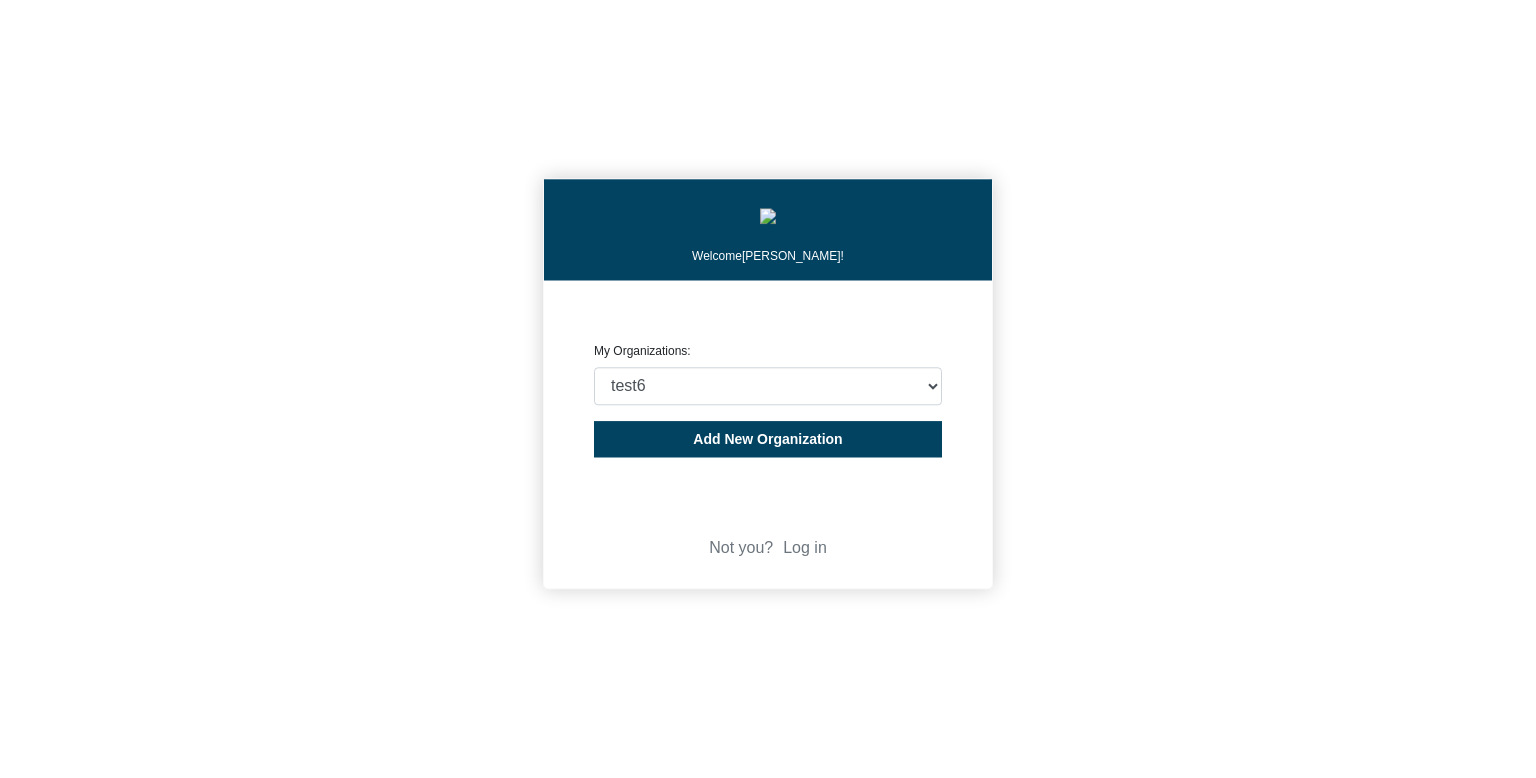 click on "Welcome  Michael Thornton! CREATE ORGANIZATION My Organizations: Choose company...  CARBON ANALYTICS LIMITED   test6   Nekton Capital Limited   Pacha Soap Co   IO Global Pte. Ltd.   NURTURE BRANDS LIMITED   ##-CA-TMP-Accomodation   ##-CA-TMP-Land Transportation   ##-CA-TMP-Flights   Proxifresh CO Ltd   CORE FRUIT (PTY) LTD   United Basalt Products Ltd   THE MAURITIUS COMMERCIAL BANK LIMITED   Evaco Ltd   Rogers Hospitality Operations Ltd   Heritage Awali   Heritage Le Telfair   Heritage Residence   Veranda Paul & Virginie   Veranda Pointe aux Biches   Veranda Grand Baie   Veranda Palmar   Veranda Tamarin   VOILÀ BAGATELLE   GreenPowerX DEMO   Heritage Golf Club   Bel Ombre Nature Reserve   Chamarel 7 Coloured Earth   Kaz'alala   C Beach Club   Le Chamarel Restaurant   Dominos Mauritius   Seafood Basket Limted   Moka'z   World of Seashells   Evaco Property Investment Ltd   Innovative Design Engineering and Architecture Ltd   Fineline Contracting Ltd   Histia Services Ltd   FairStone Ltd   FC PROPERTY LTD" 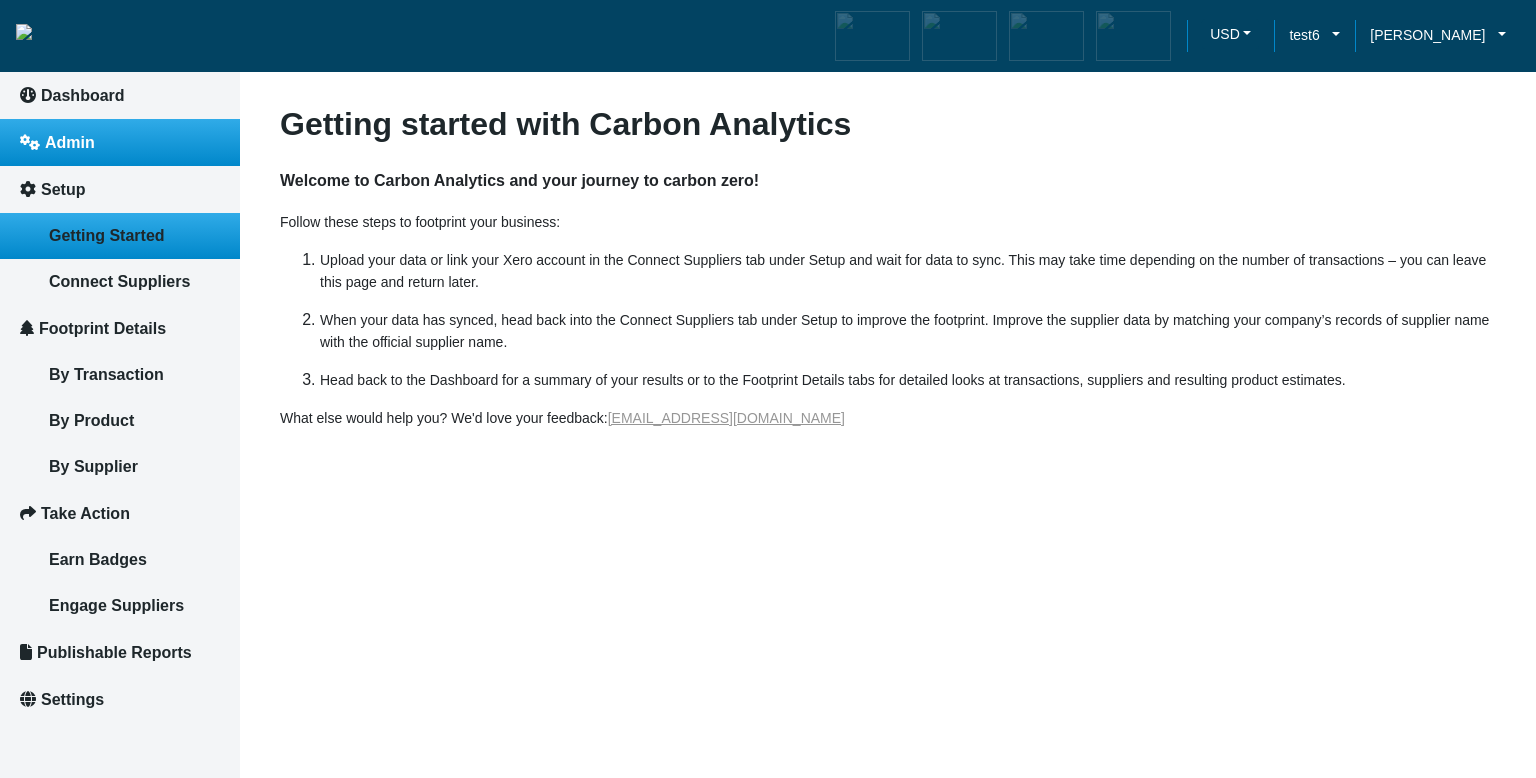click on "Admin" at bounding box center (120, 142) 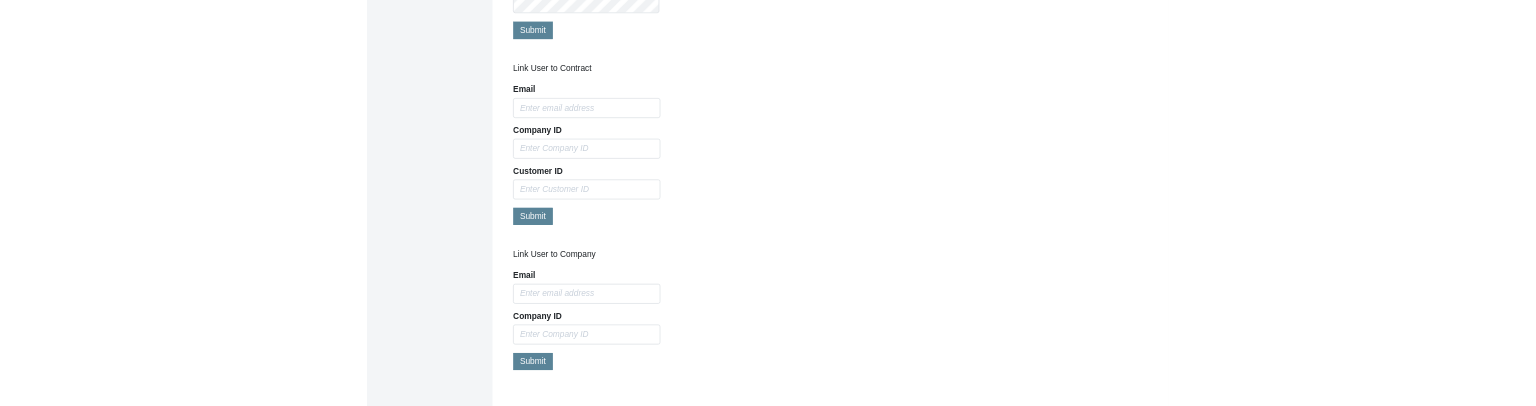 scroll, scrollTop: 1410, scrollLeft: 0, axis: vertical 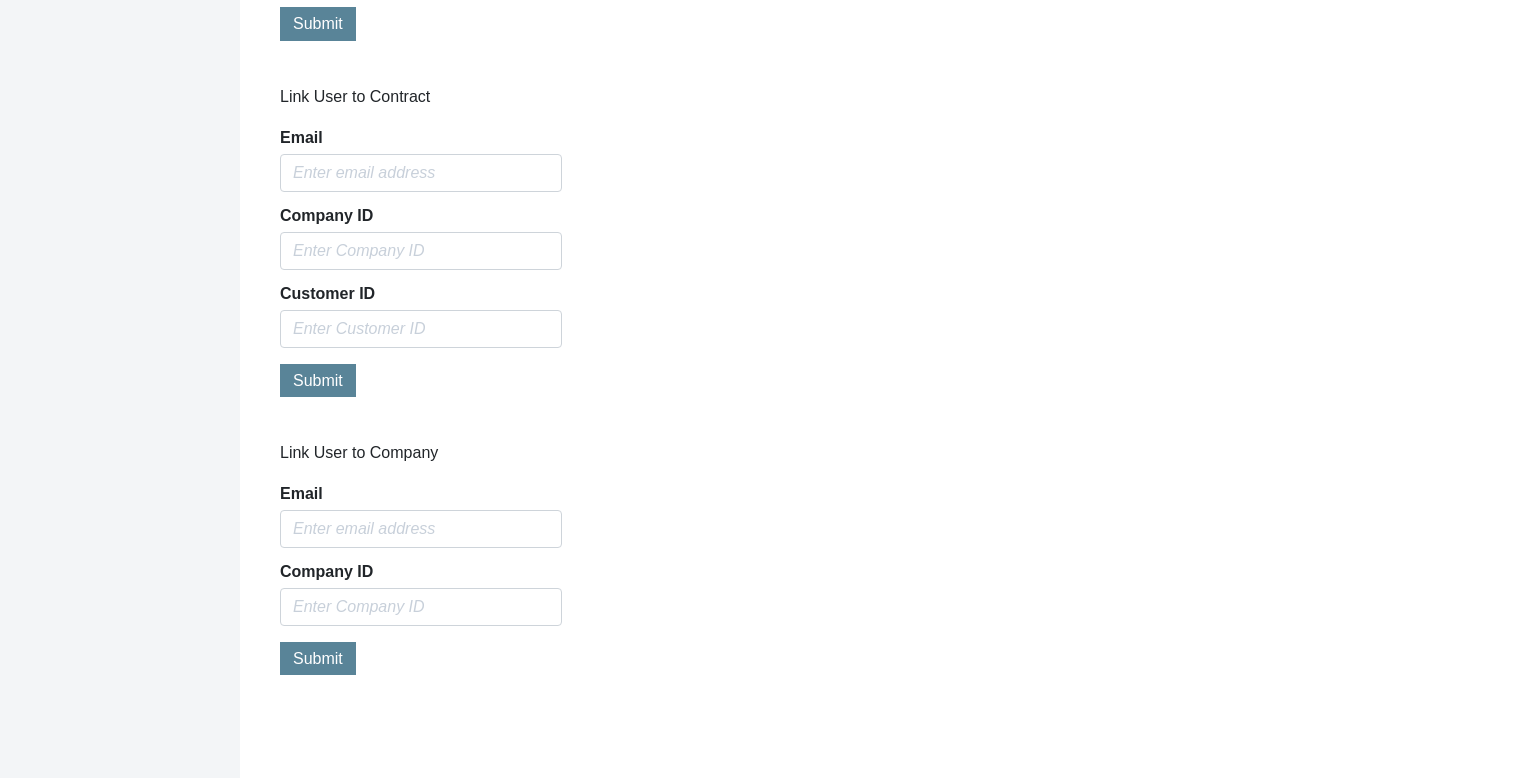 click on "Link User to Company Email Company ID Submit" 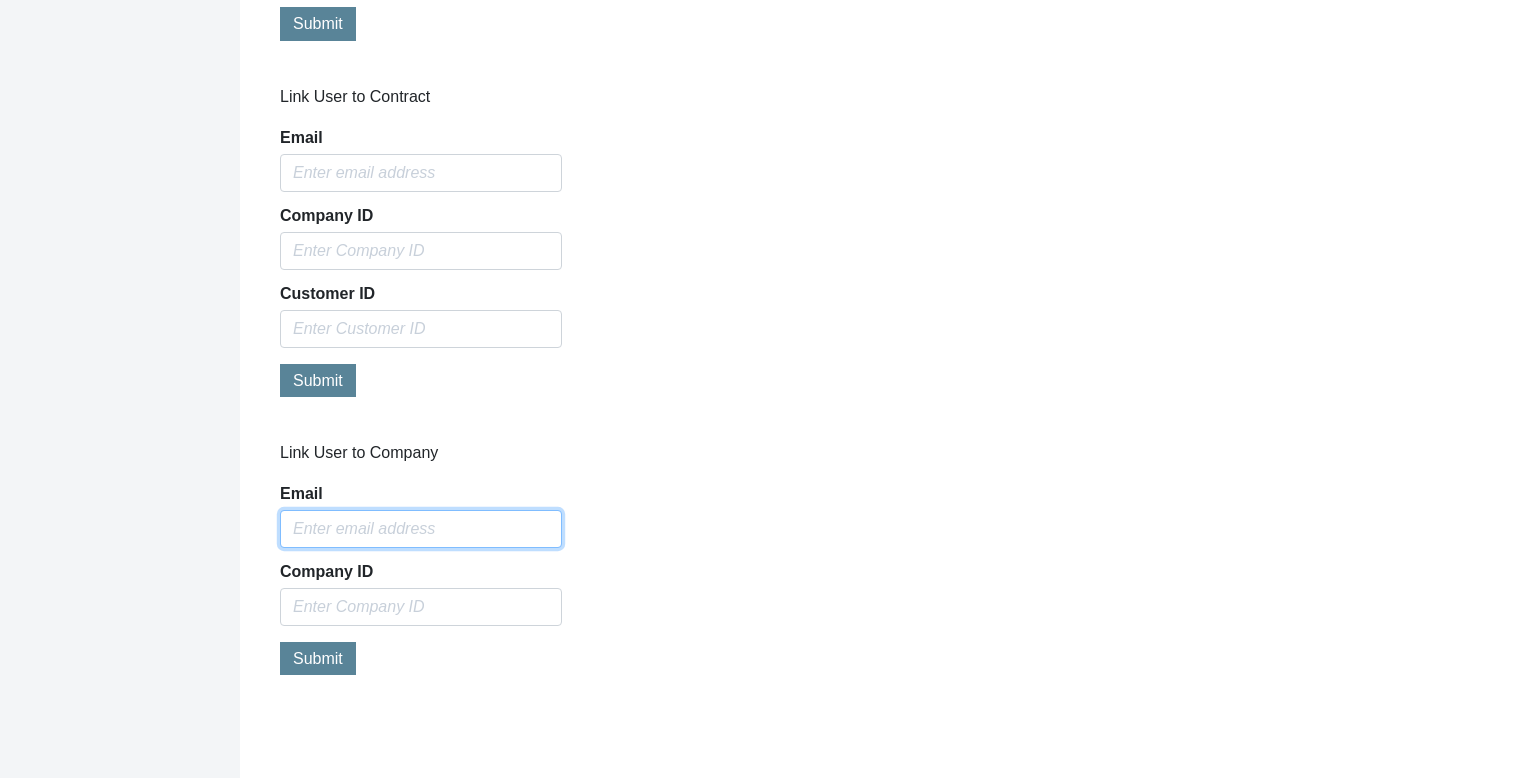 click on "Email" at bounding box center [421, 529] 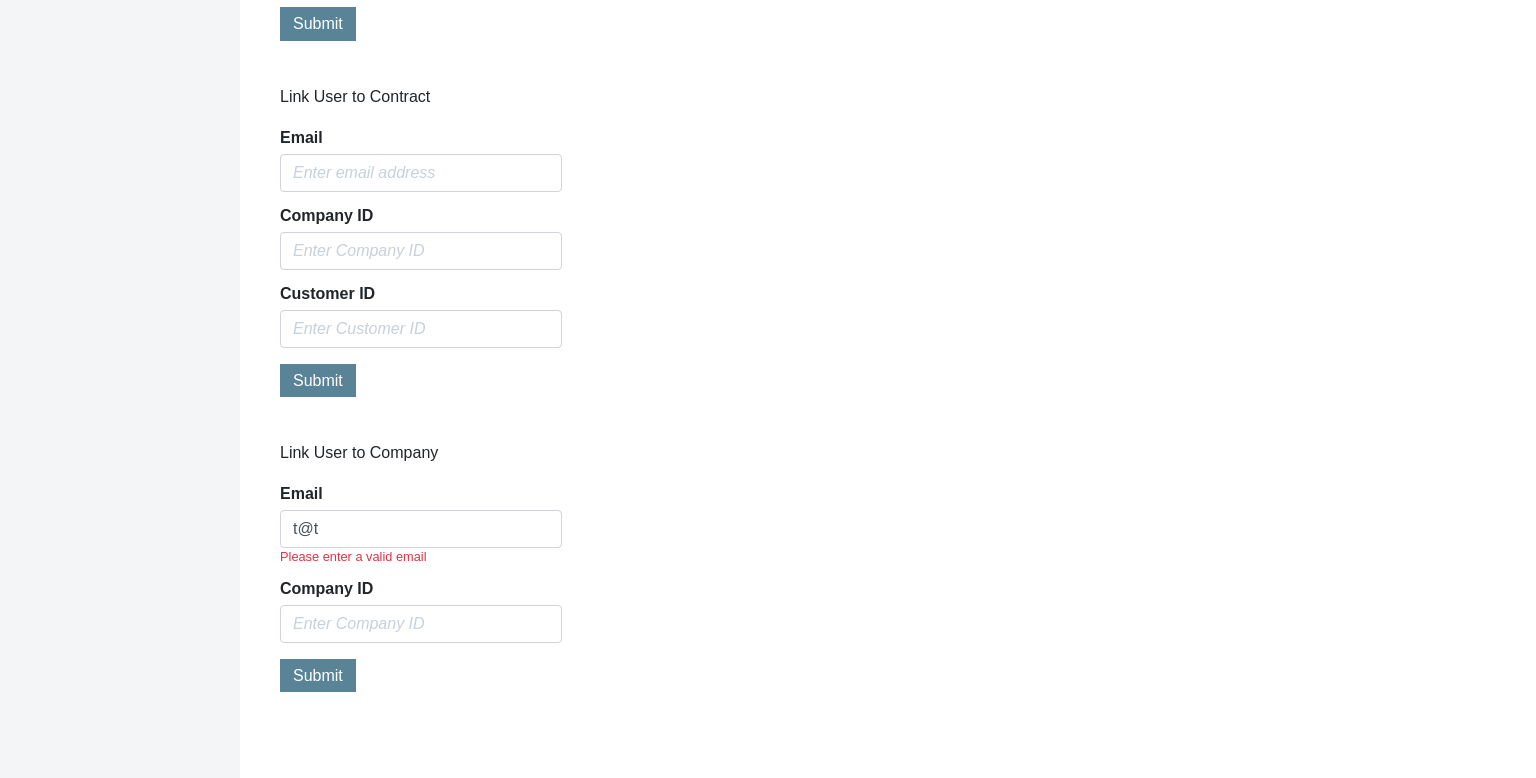 click on "Link User to Company Email t@t Please enter a valid email Company ID Submit" 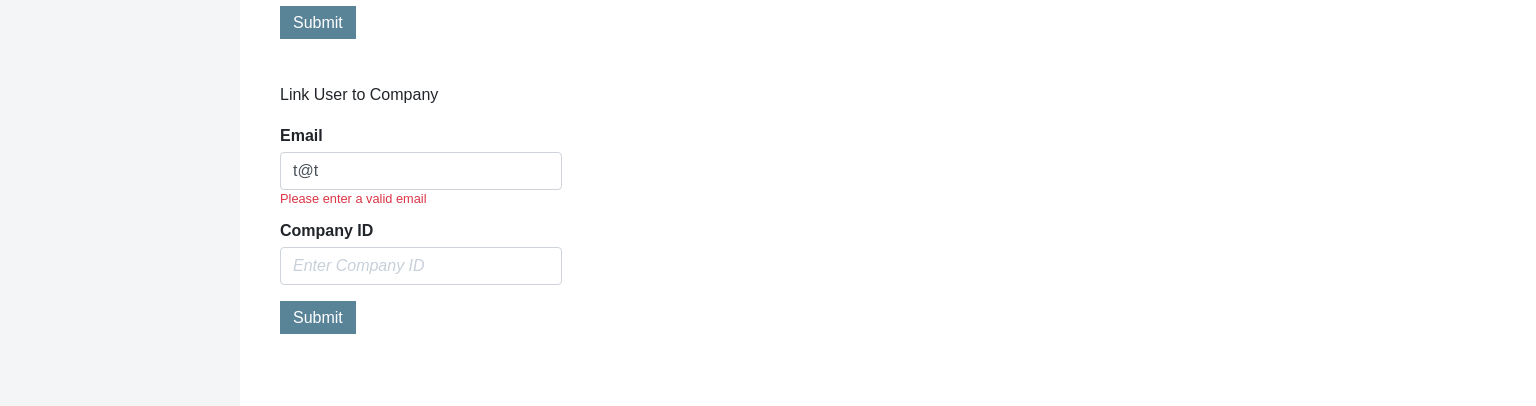 scroll, scrollTop: 1770, scrollLeft: 0, axis: vertical 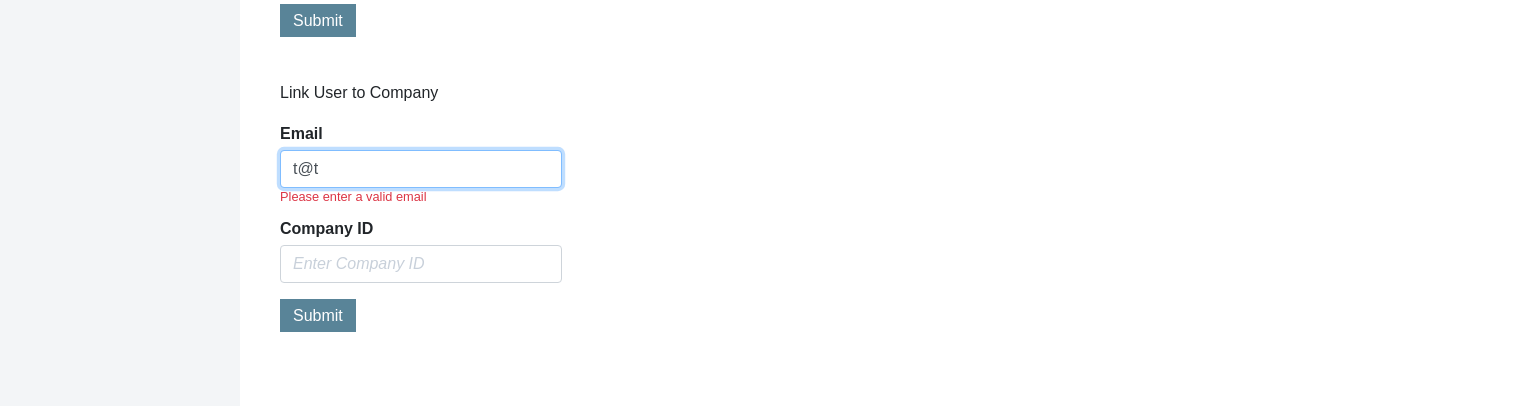 click on "t@t" at bounding box center [421, 169] 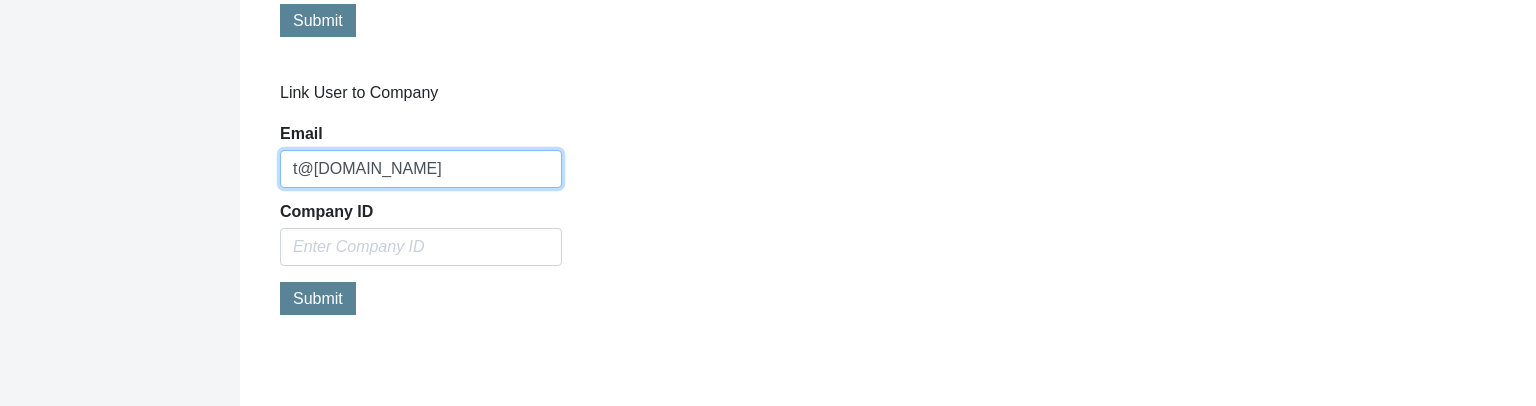 type on "t@t.com" 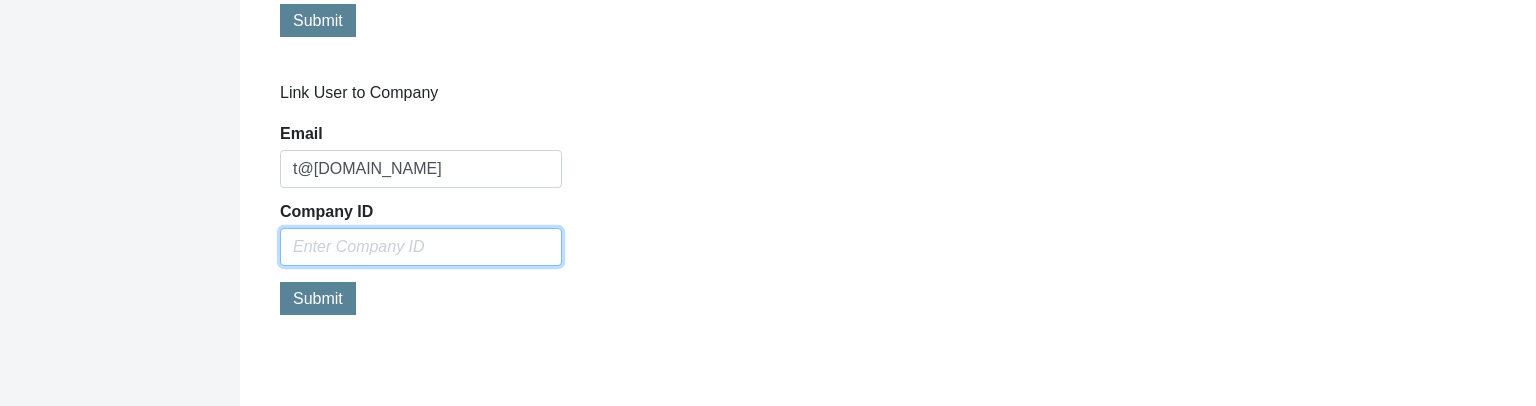 click at bounding box center (421, 247) 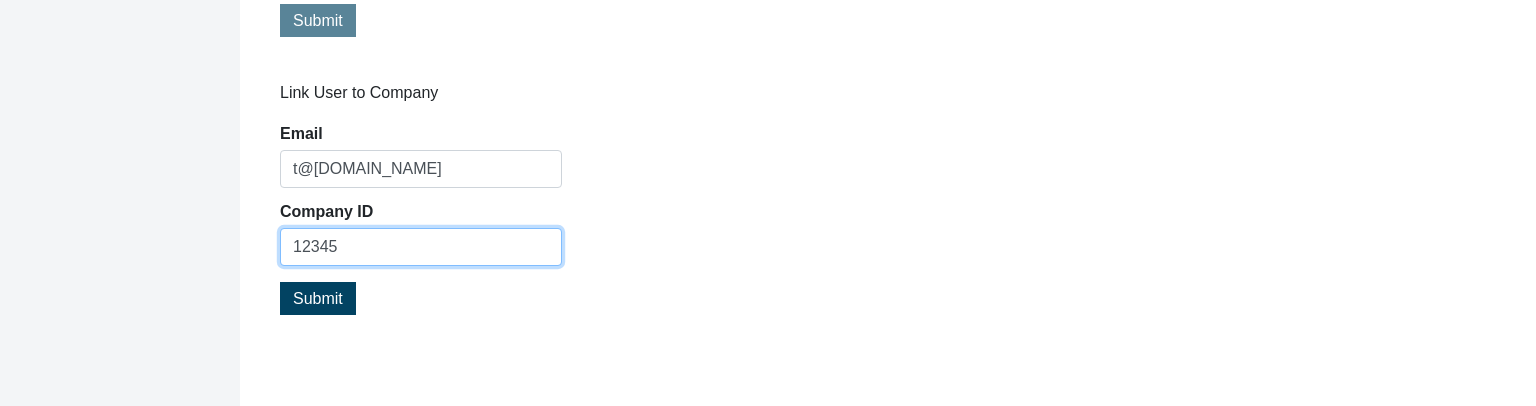type on "12345" 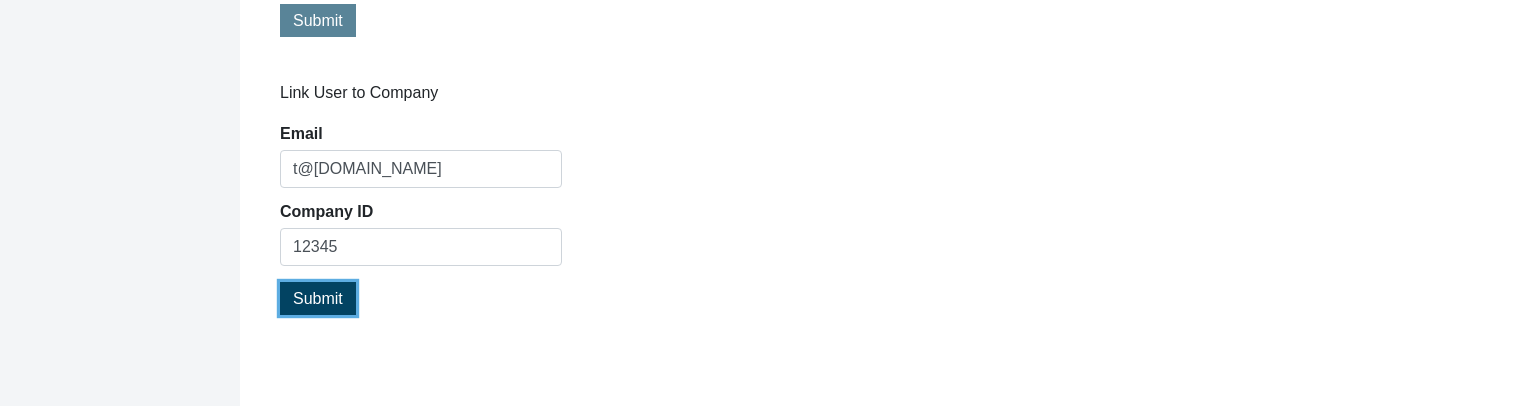 click on "Submit" at bounding box center (318, 298) 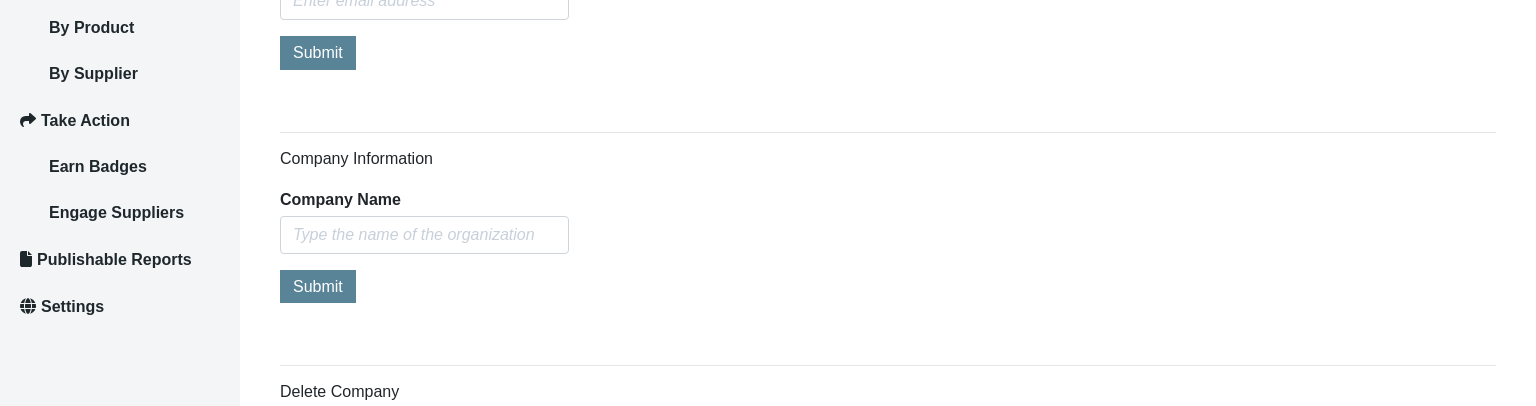 scroll, scrollTop: 330, scrollLeft: 0, axis: vertical 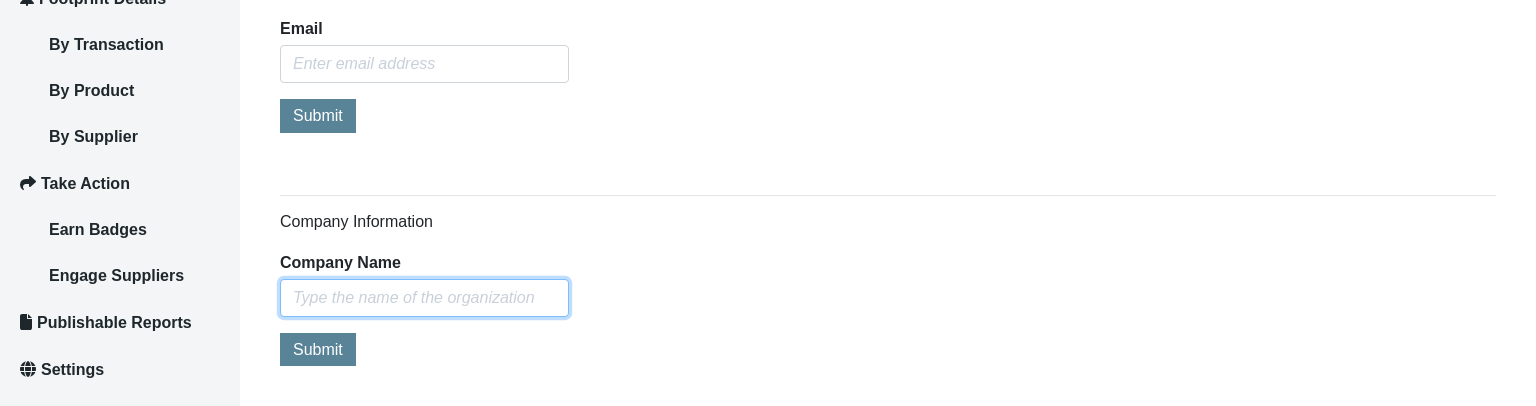 click at bounding box center (424, 298) 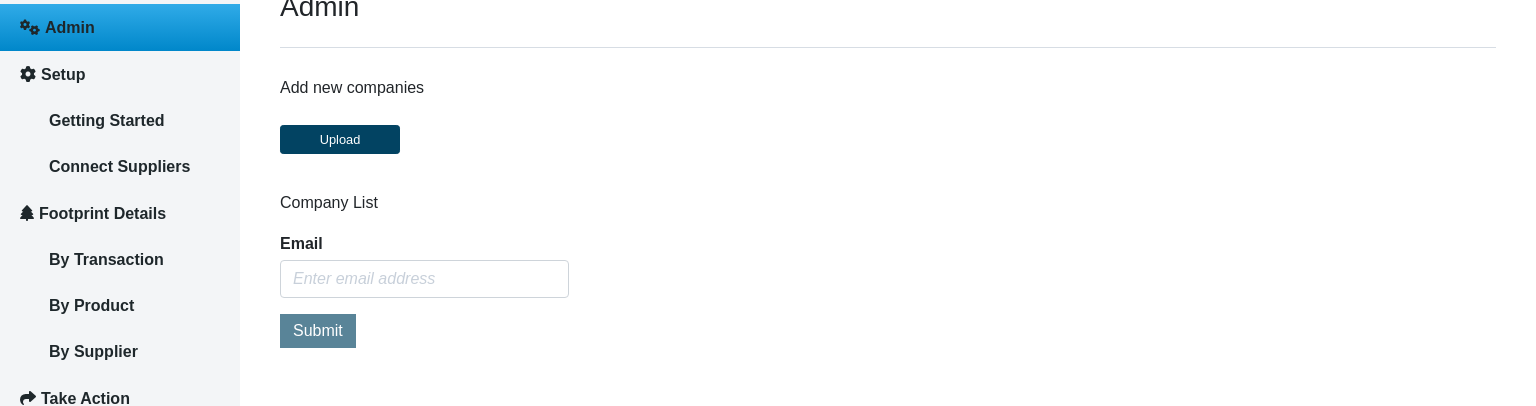 scroll, scrollTop: 120, scrollLeft: 0, axis: vertical 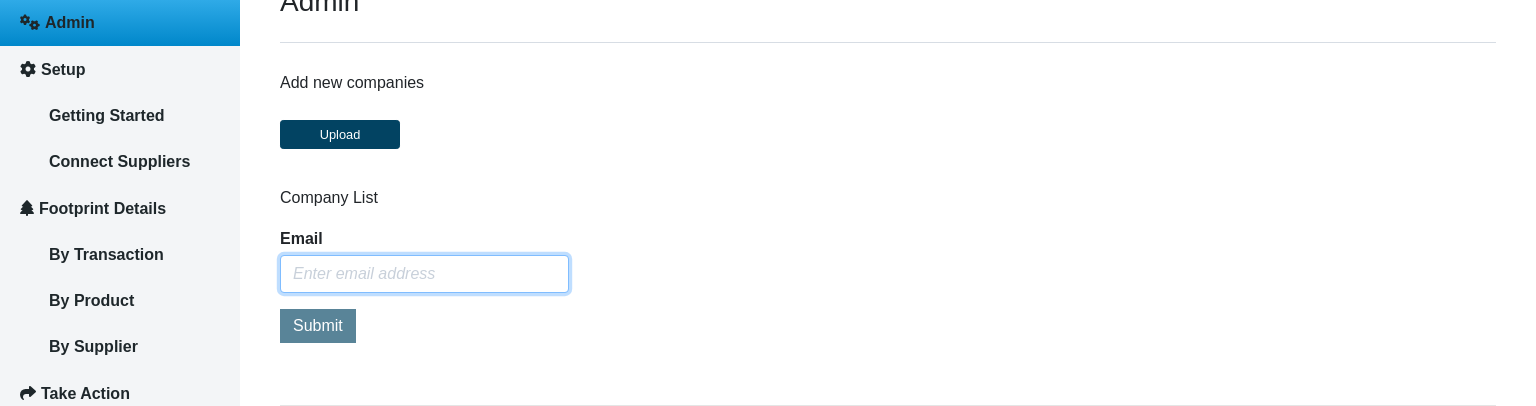 click on "Email" at bounding box center [424, 274] 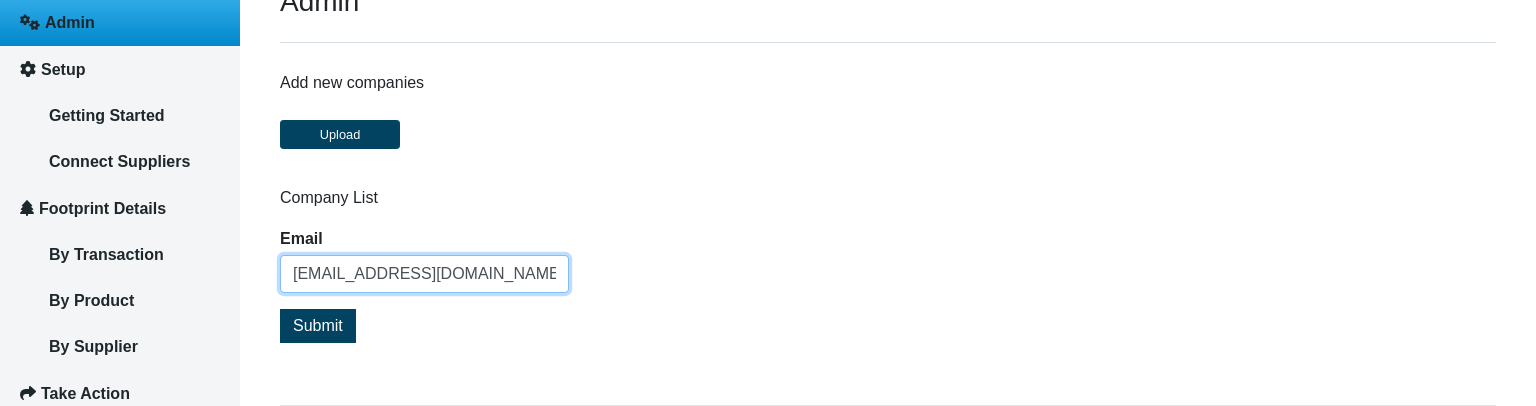 type on "test@test.com" 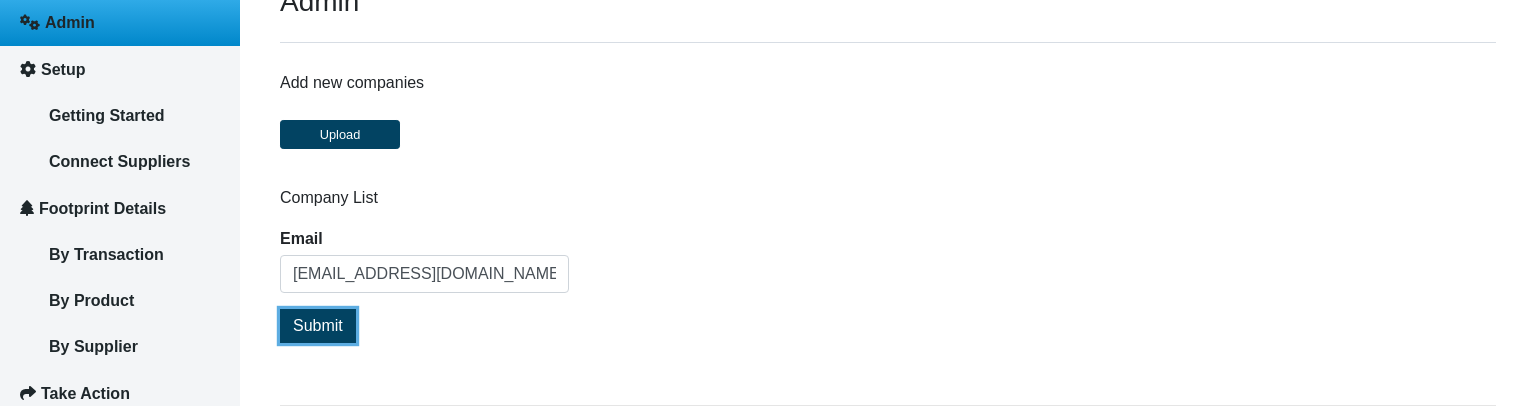 click on "Submit" at bounding box center [318, 325] 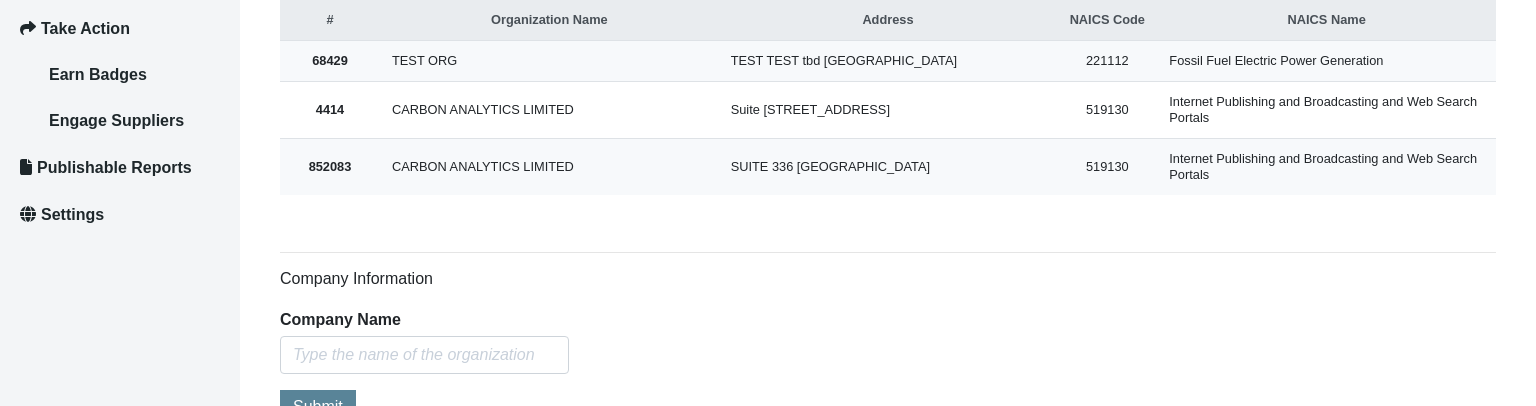scroll, scrollTop: 480, scrollLeft: 0, axis: vertical 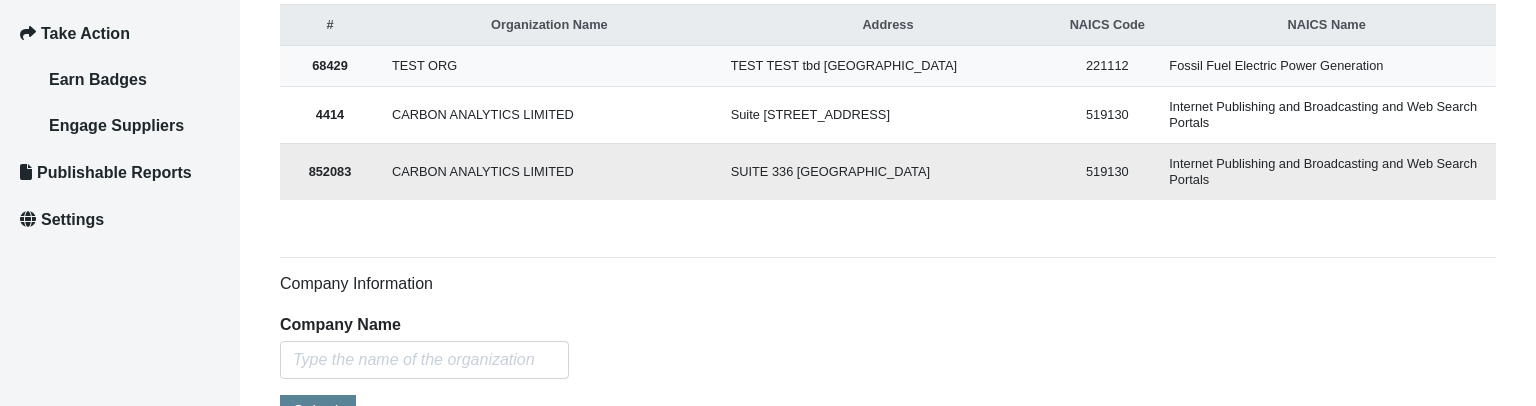 drag, startPoint x: 604, startPoint y: 165, endPoint x: 367, endPoint y: 172, distance: 237.10335 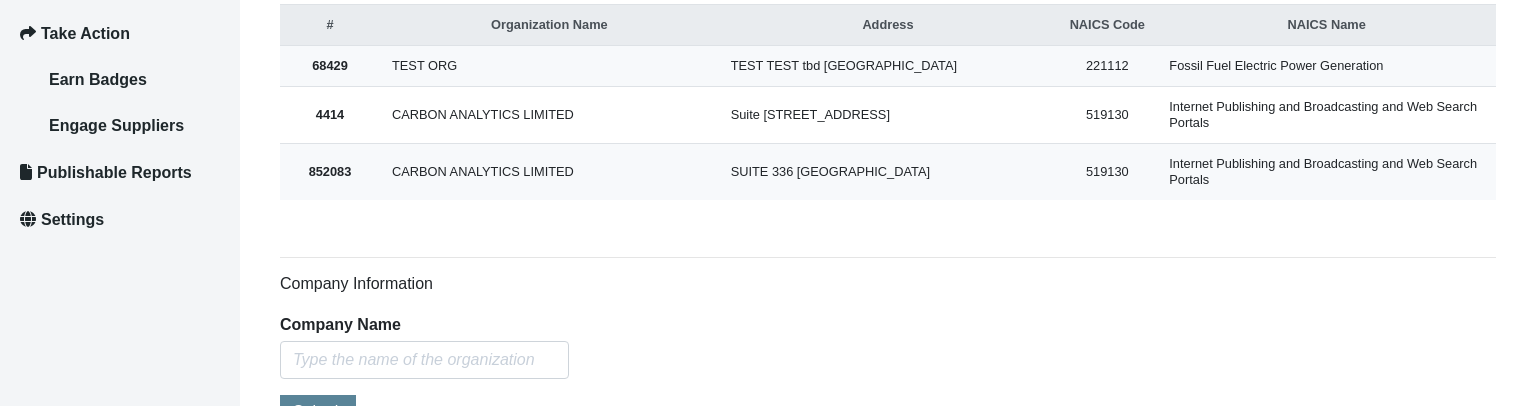 copy on "CARBON ANALYTICS LIMITED" 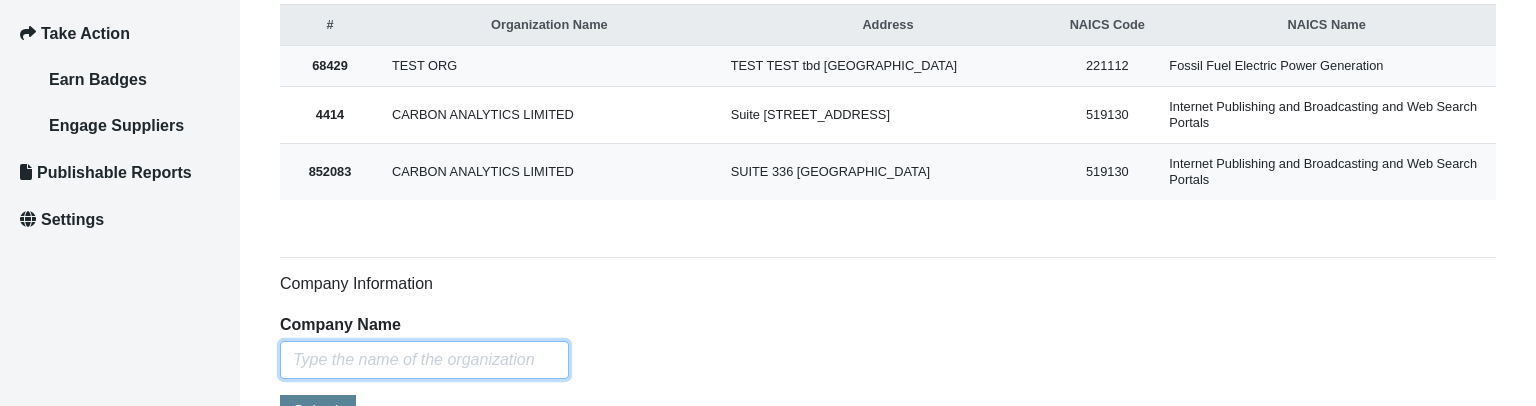 click at bounding box center (424, 360) 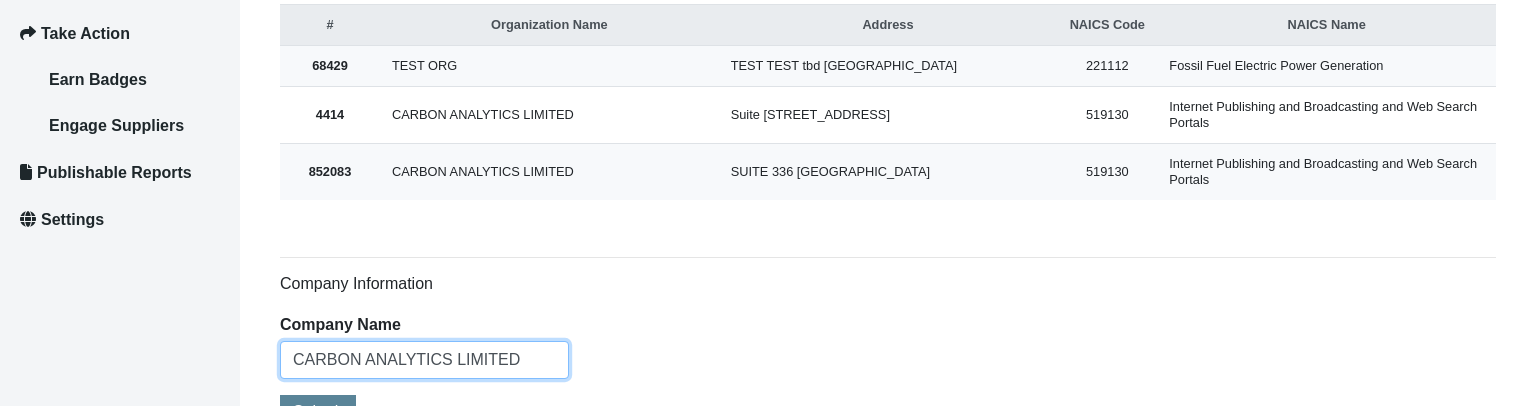 scroll, scrollTop: 0, scrollLeft: 1, axis: horizontal 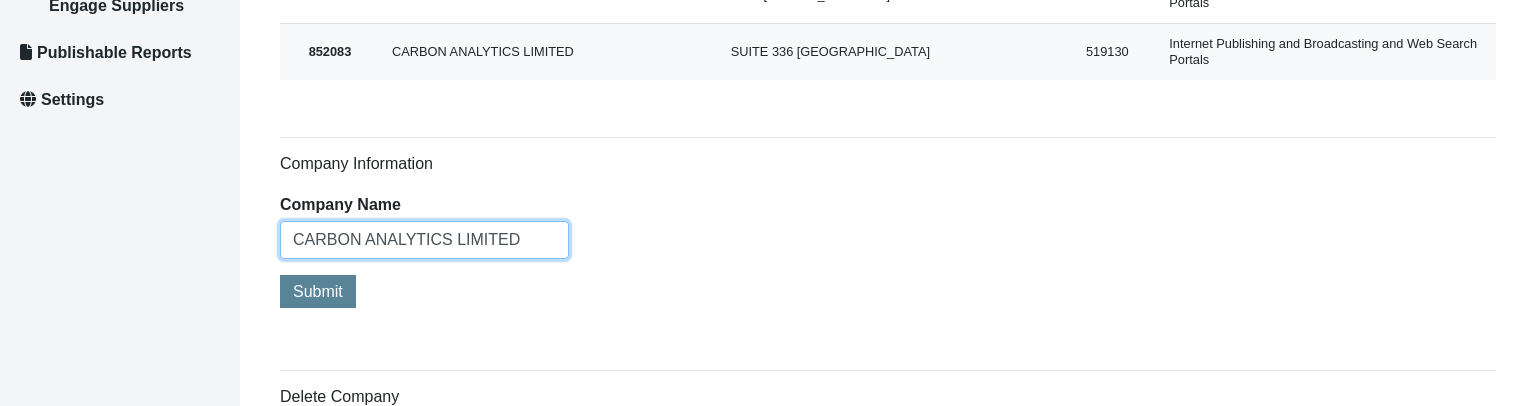 type on "CARBON ANALYTICS LIMITED" 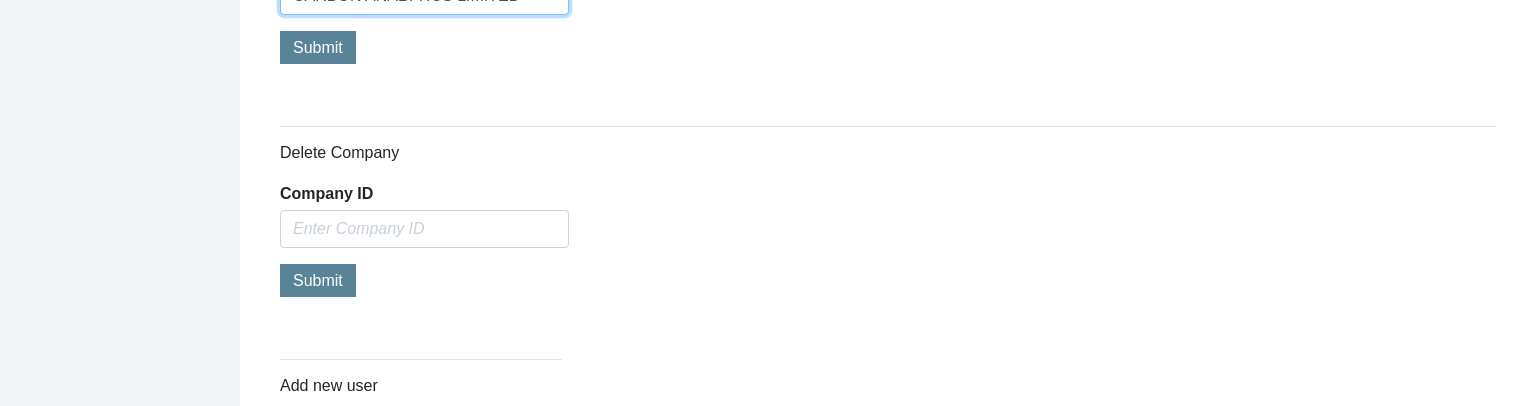 scroll, scrollTop: 840, scrollLeft: 0, axis: vertical 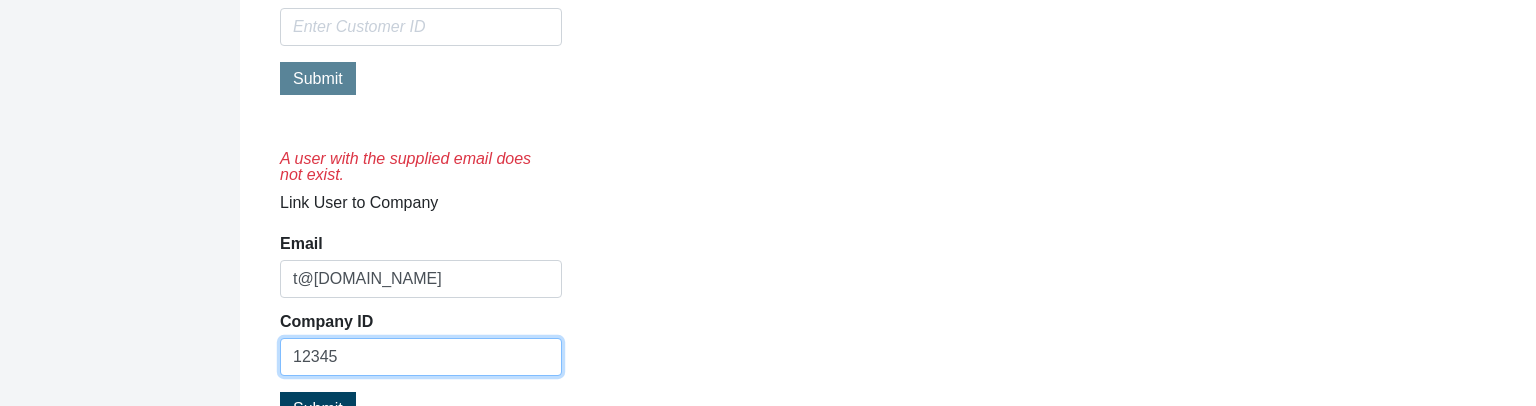 drag, startPoint x: 396, startPoint y: 347, endPoint x: 233, endPoint y: 348, distance: 163.00307 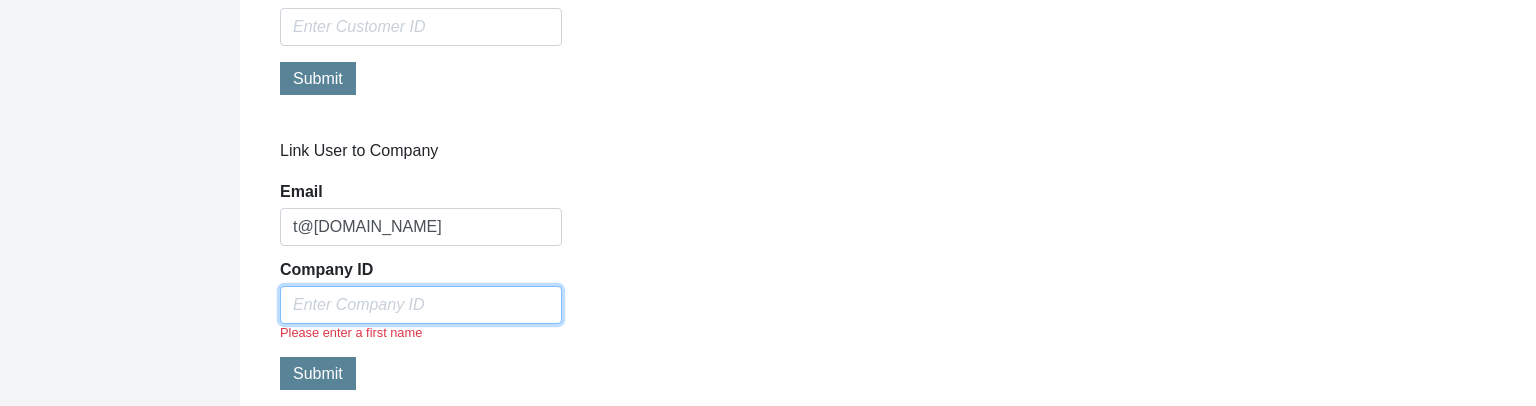 type 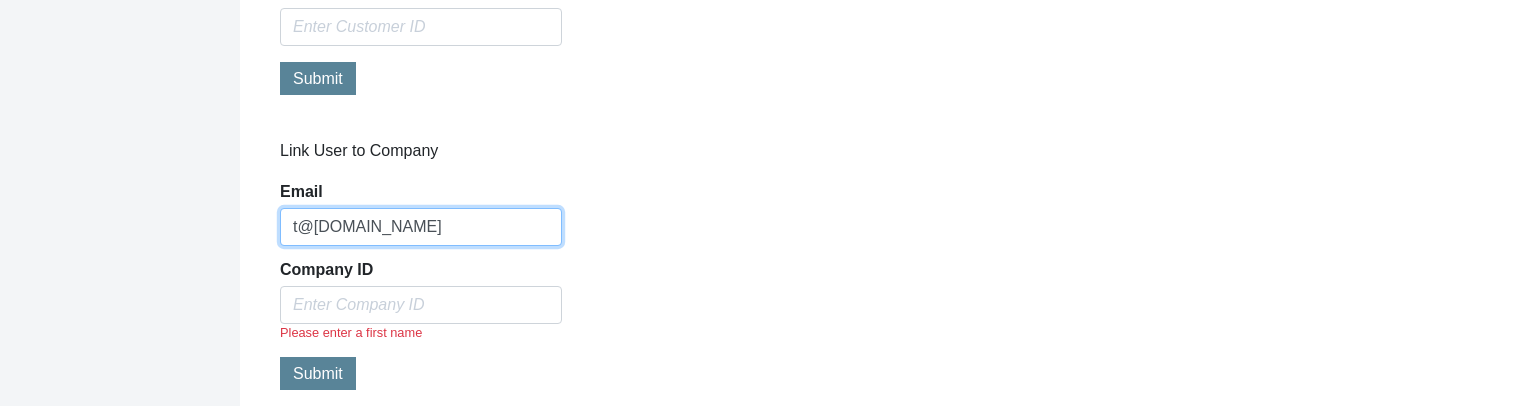 drag, startPoint x: 389, startPoint y: 225, endPoint x: 216, endPoint y: 217, distance: 173.18488 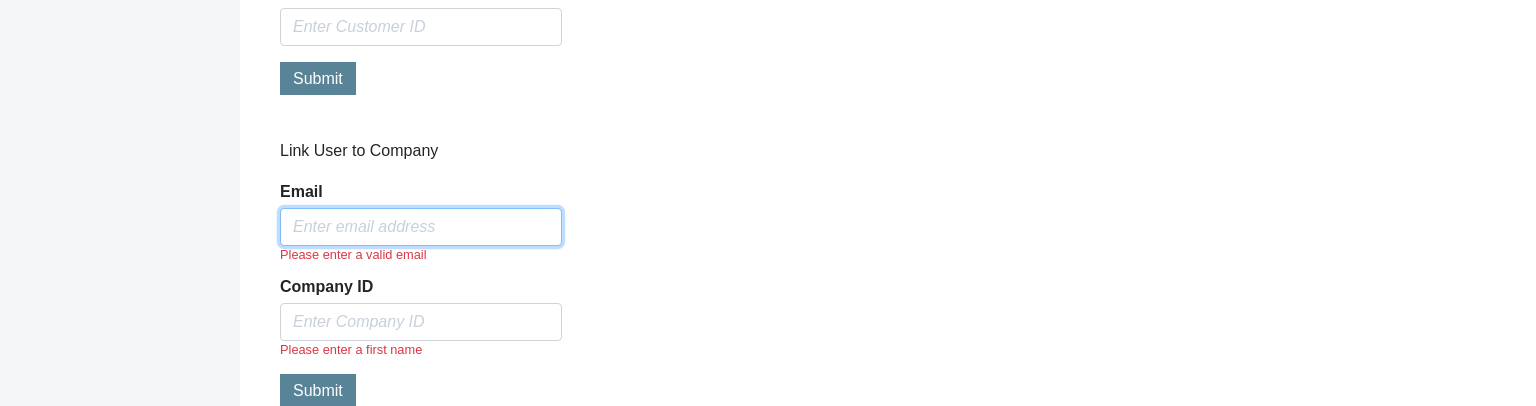 type 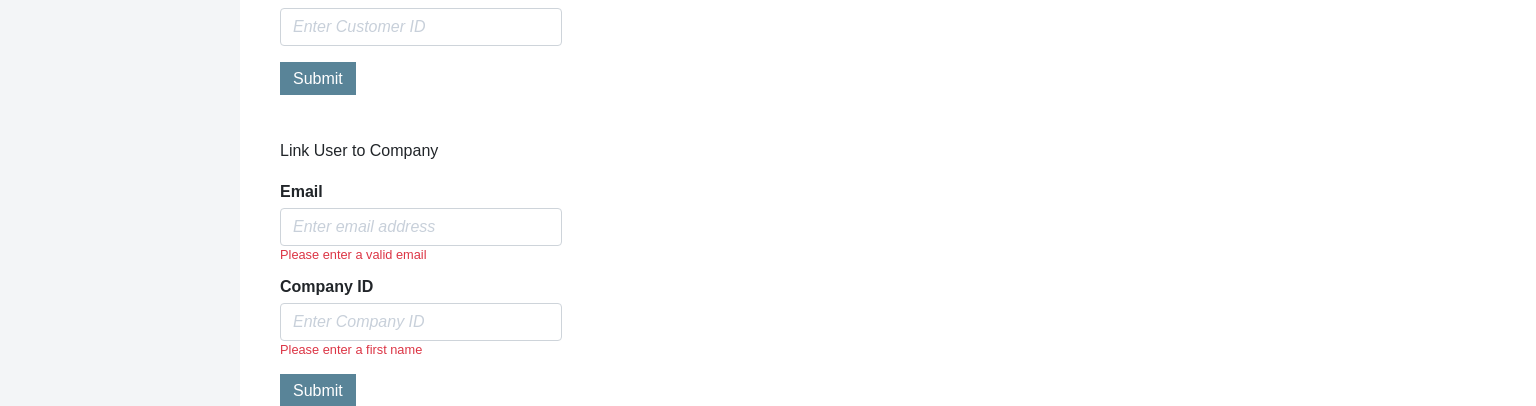click on "Link User to Company Email Please enter a valid email Company ID Please enter a first name Submit" 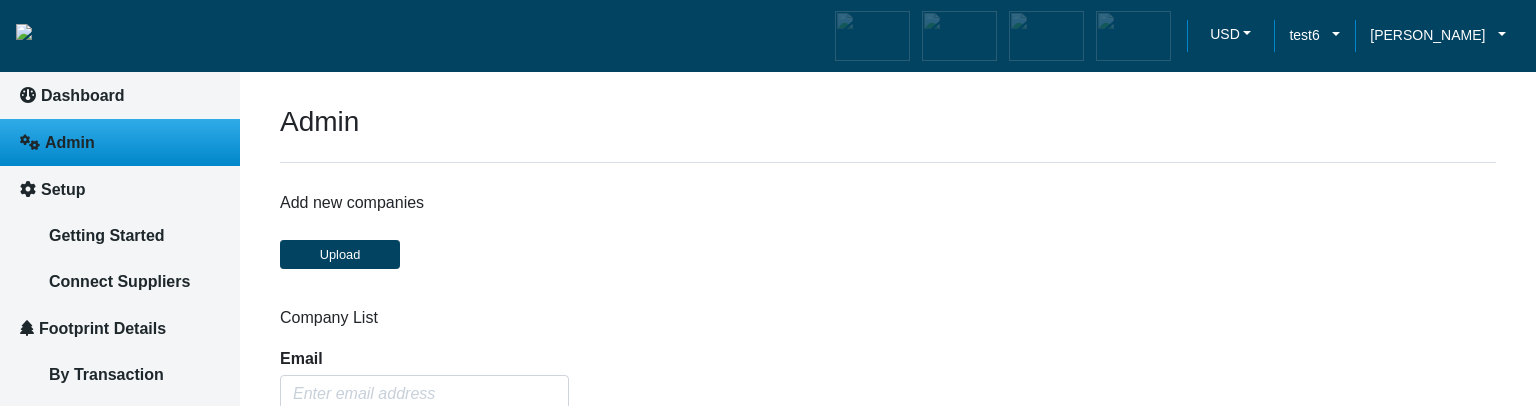 scroll, scrollTop: 0, scrollLeft: 0, axis: both 